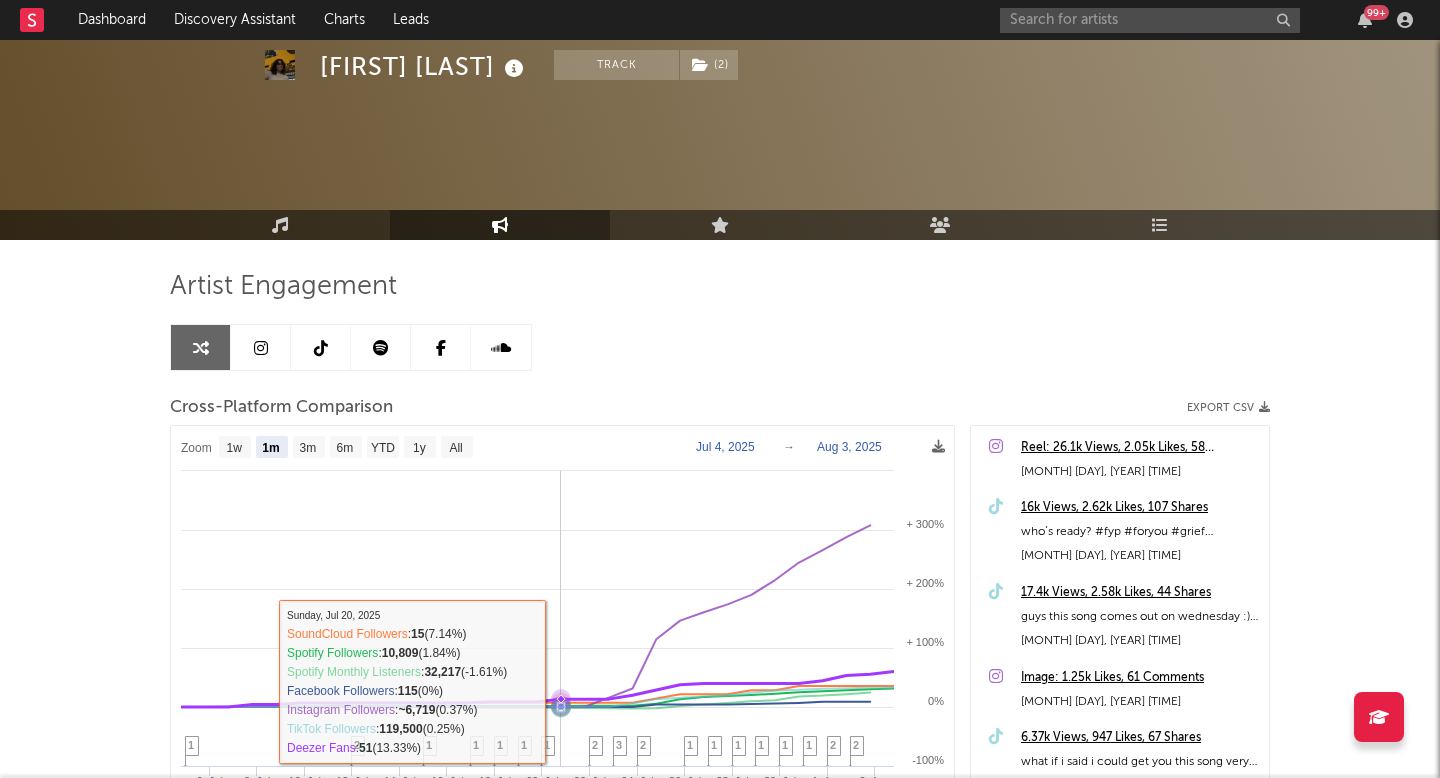 select on "1m" 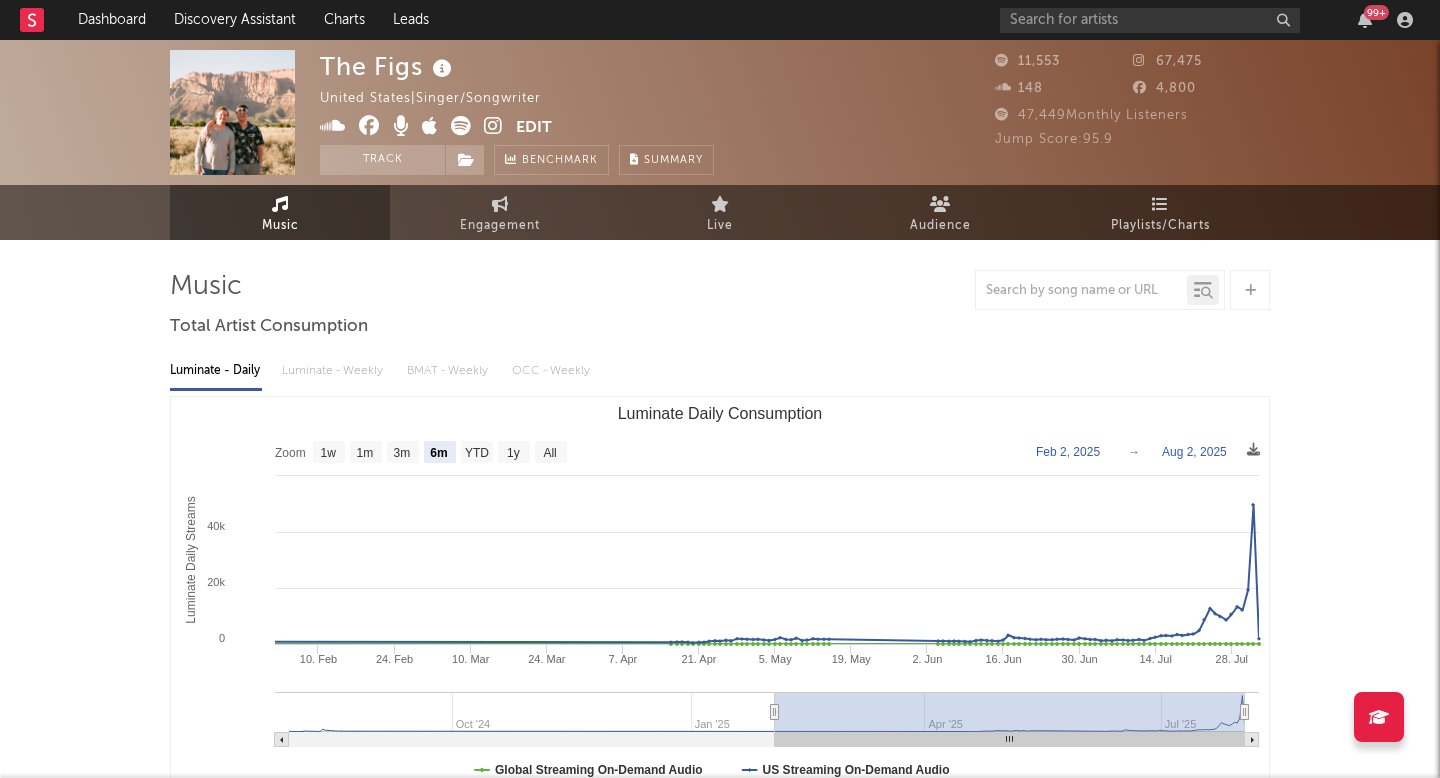 select on "6m" 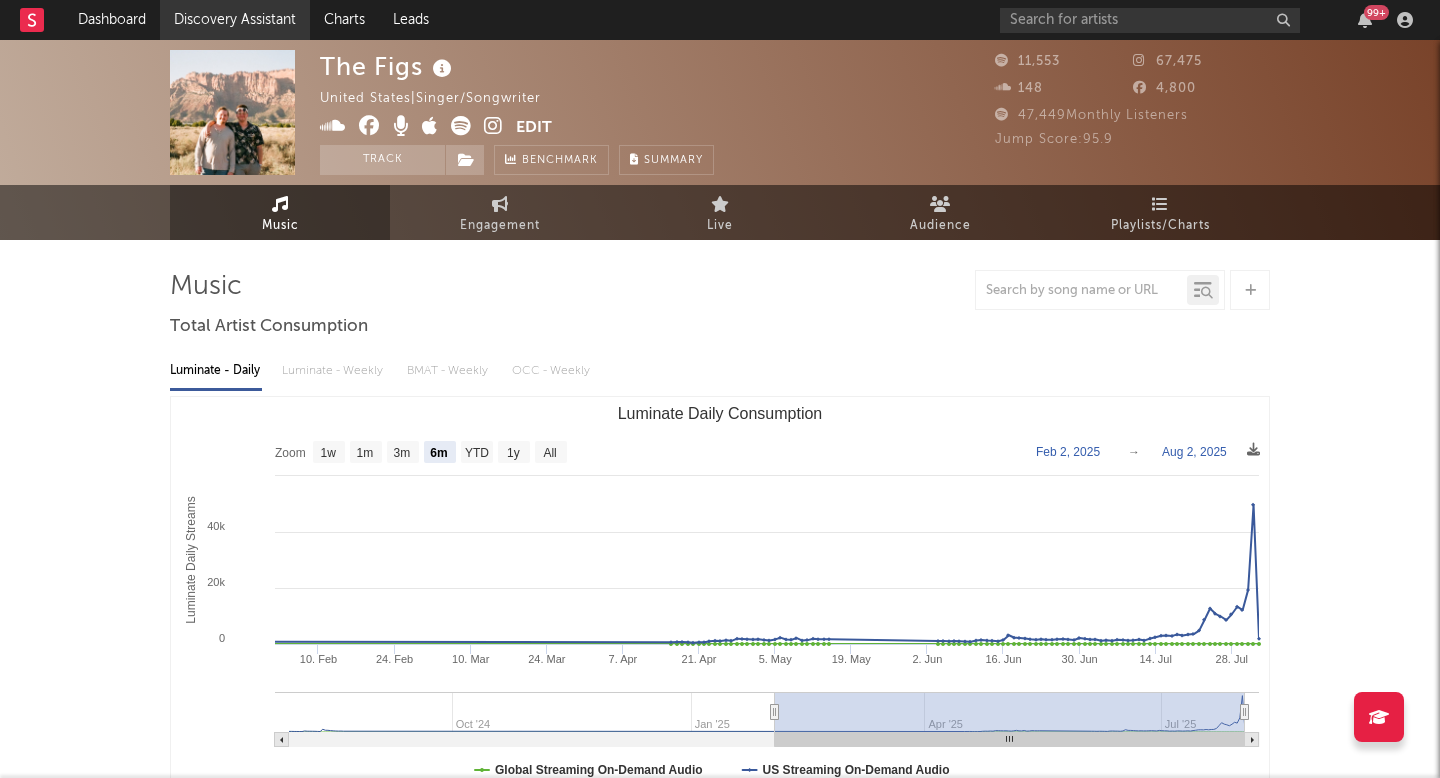scroll, scrollTop: 0, scrollLeft: 0, axis: both 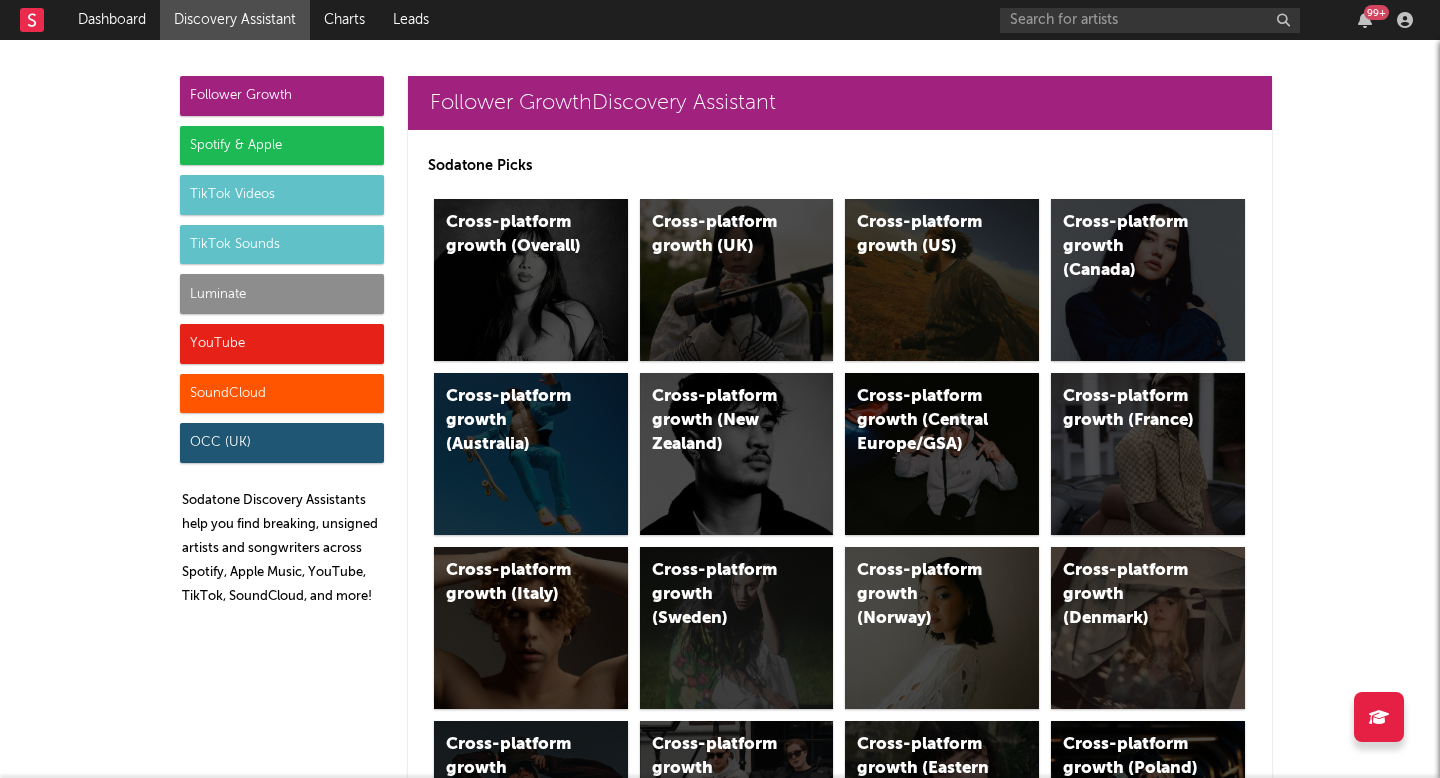 click on "Follower Growth" at bounding box center (282, 96) 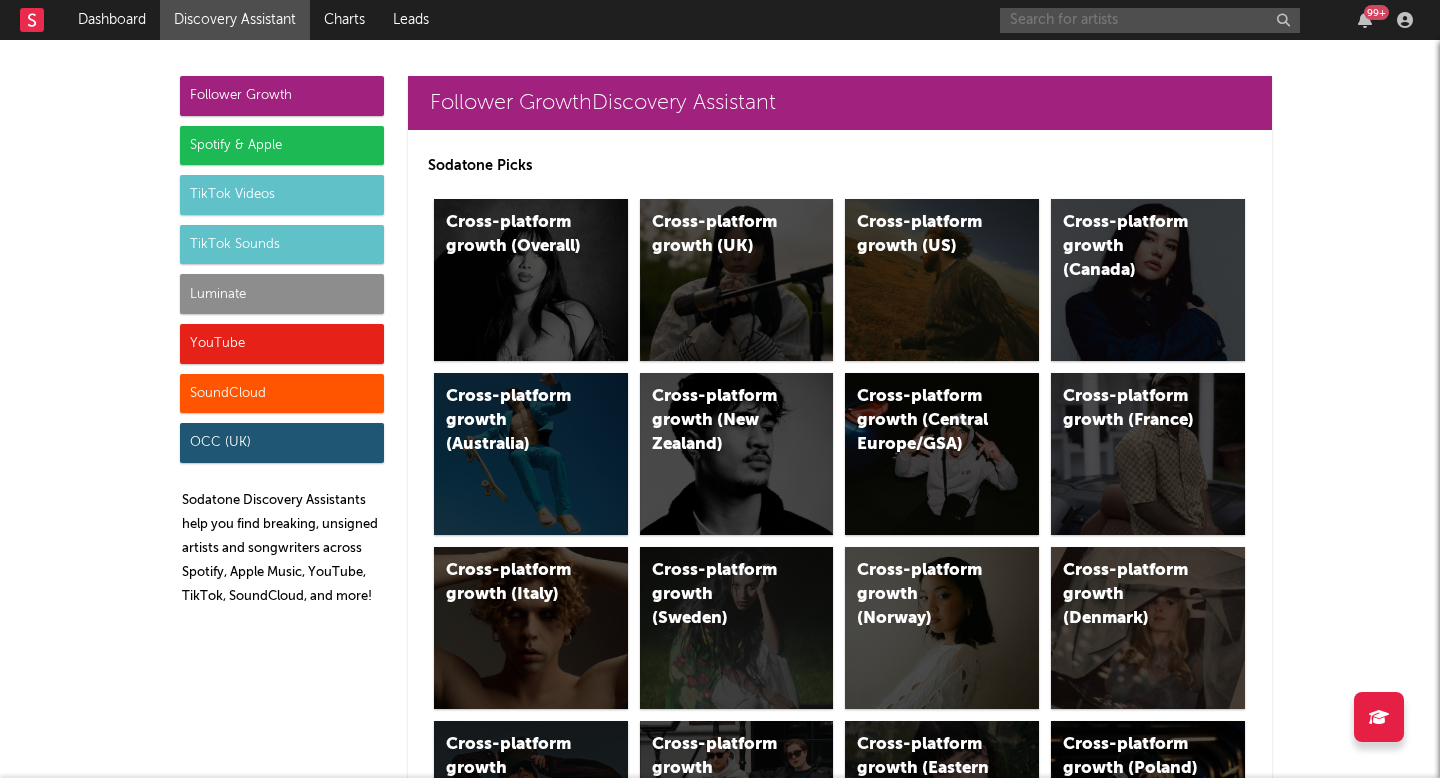 click at bounding box center (1150, 20) 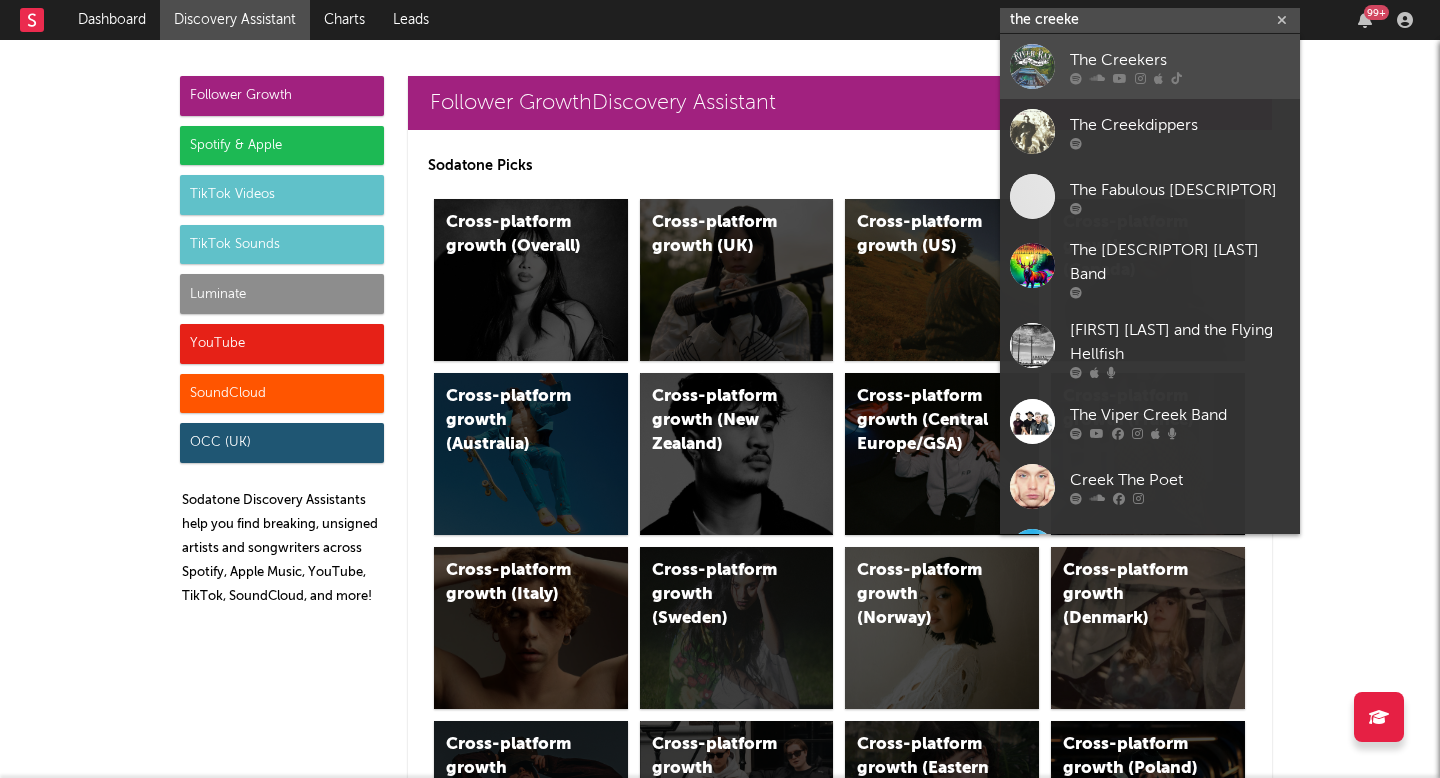 type on "the creeke" 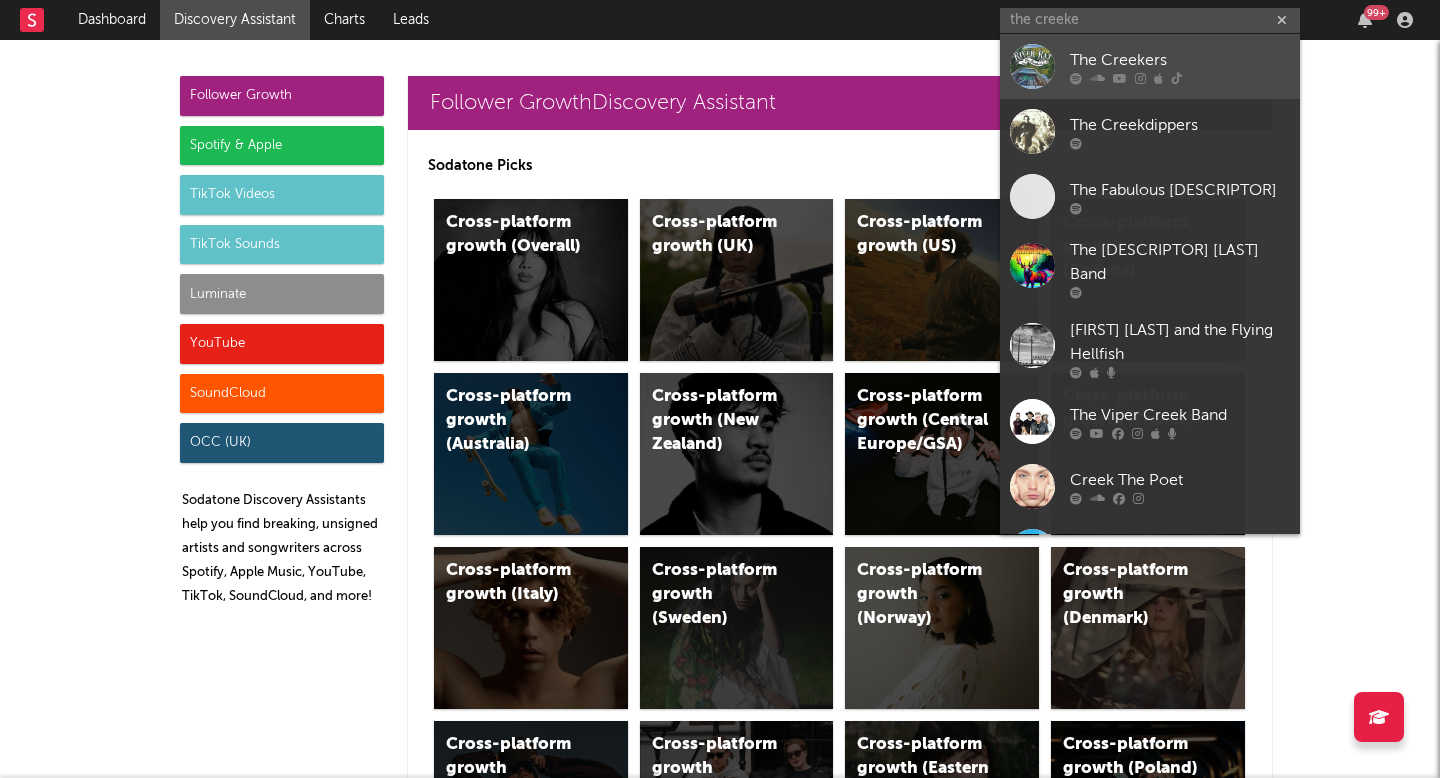click on "The Creekers" at bounding box center (1180, 60) 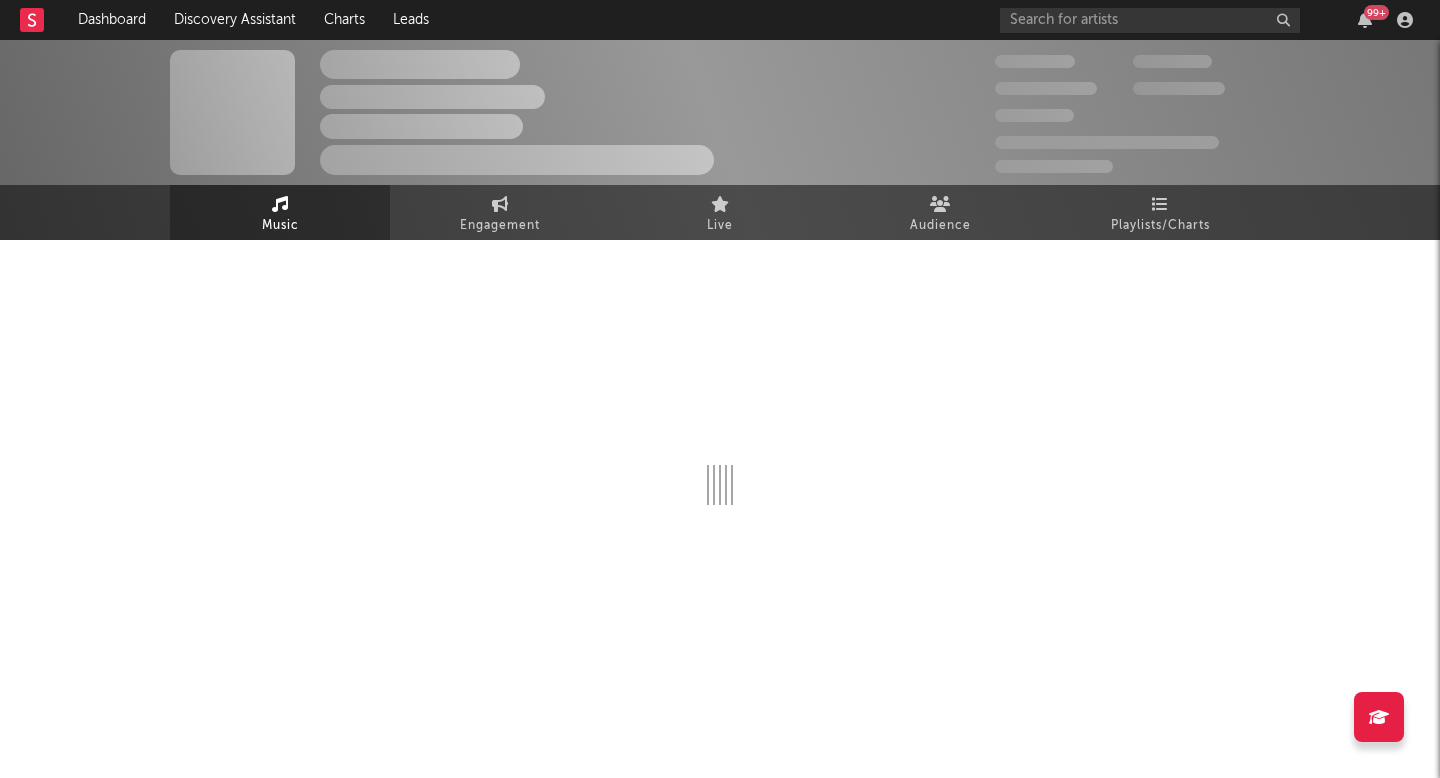 select on "1w" 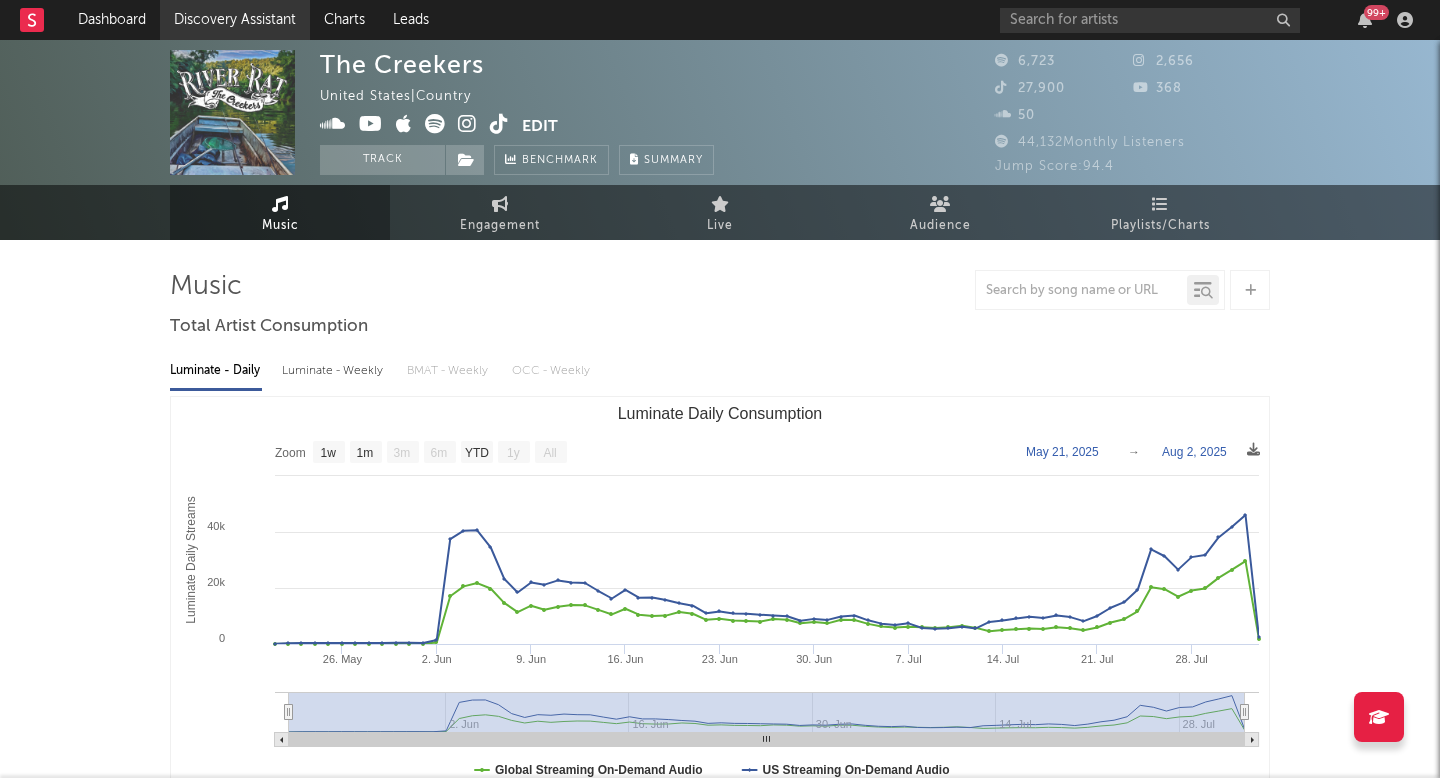 click on "Discovery Assistant" at bounding box center [235, 20] 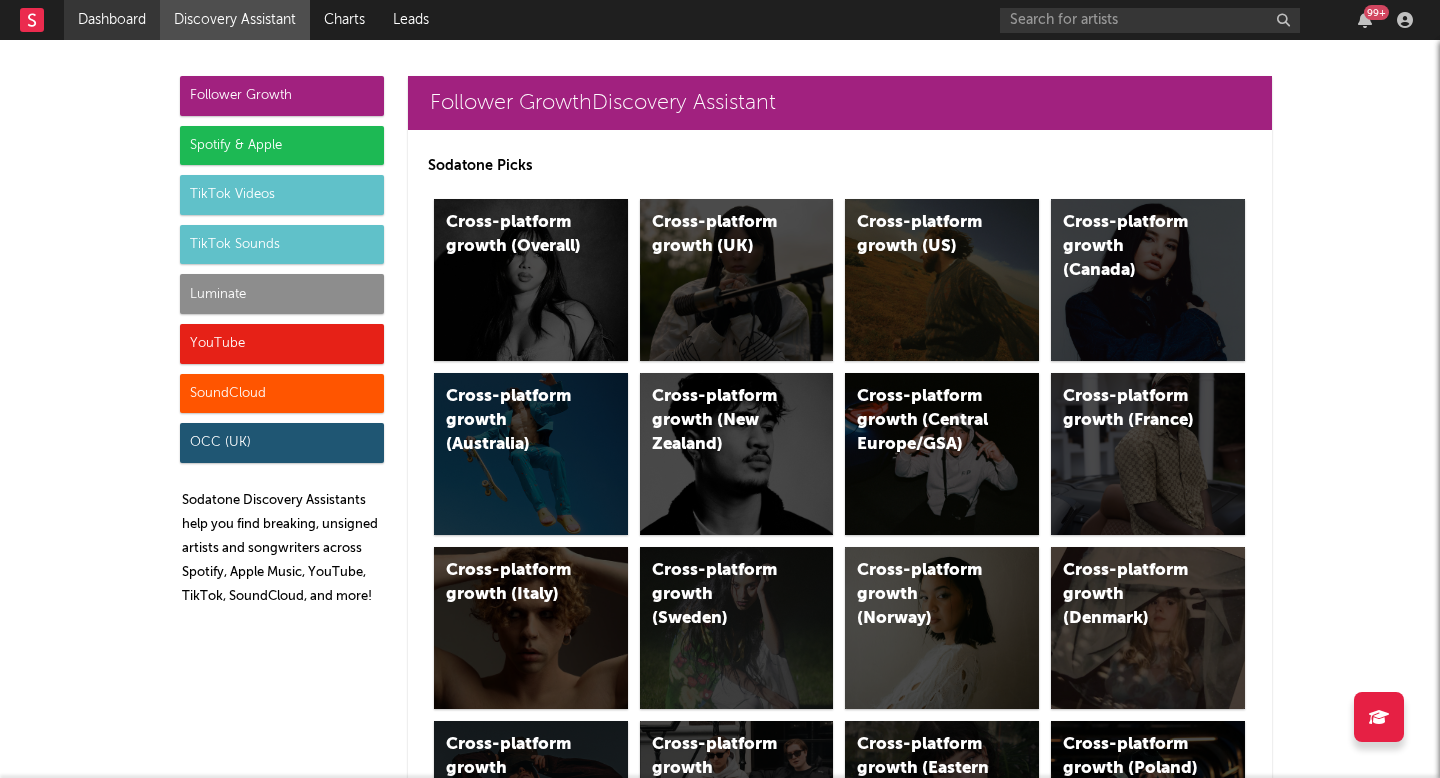 click on "Dashboard" at bounding box center [112, 20] 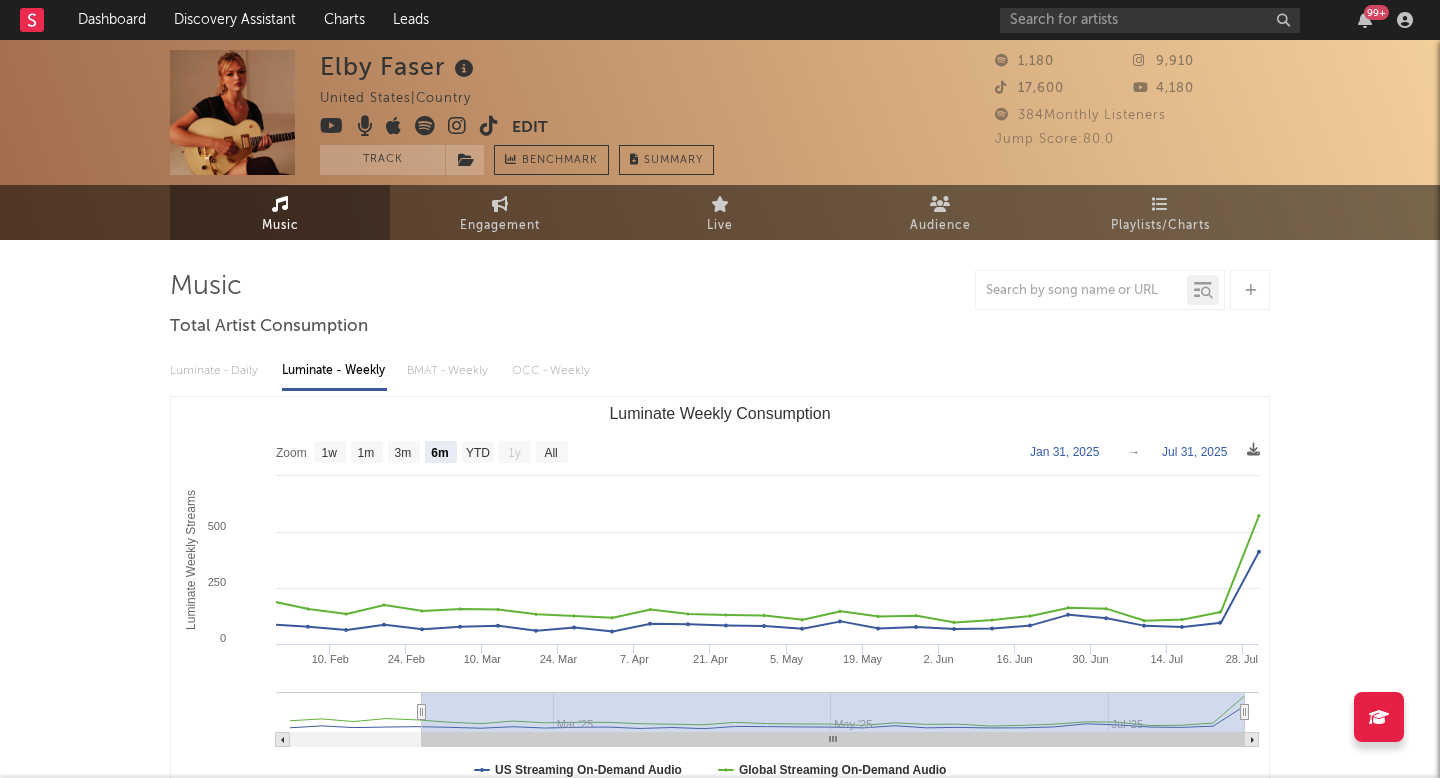 select on "6m" 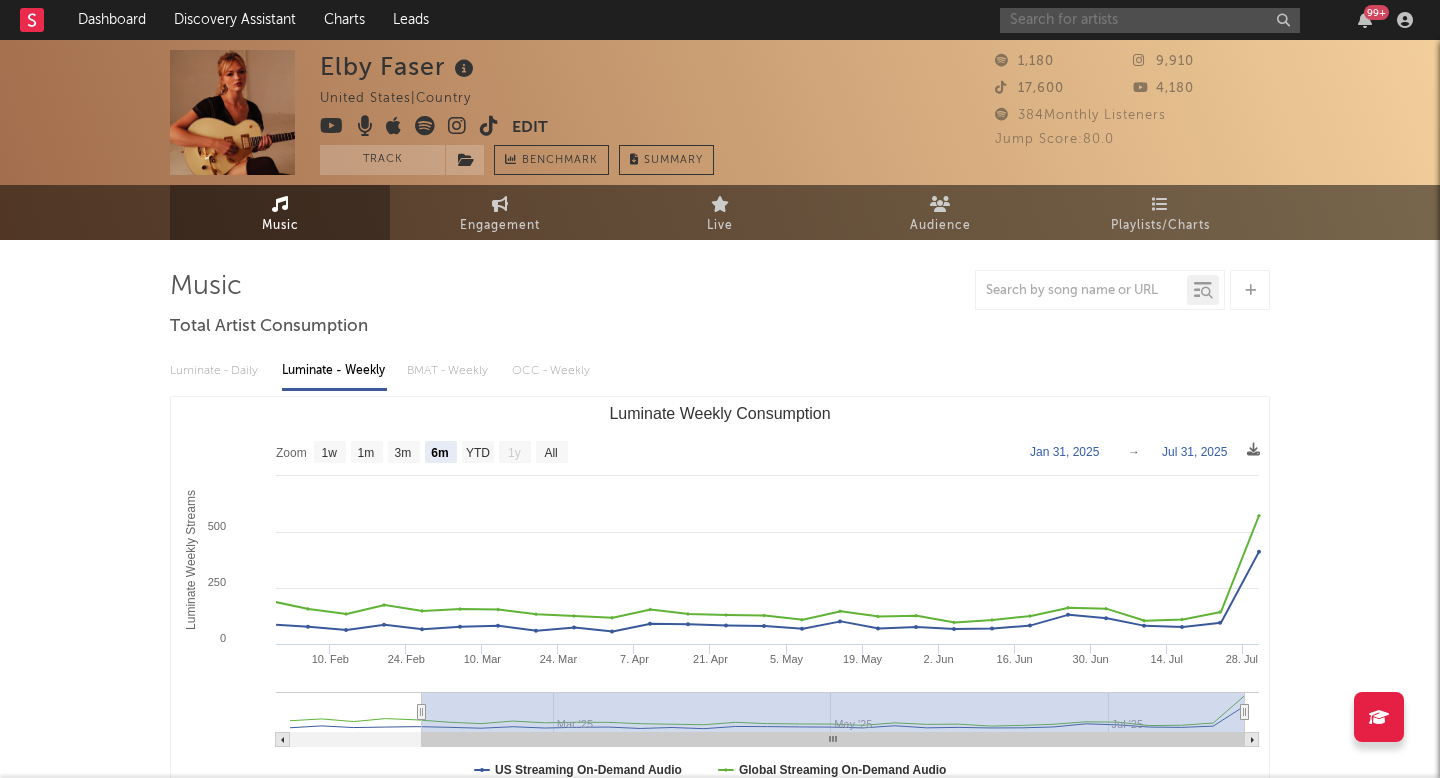 click at bounding box center (1150, 20) 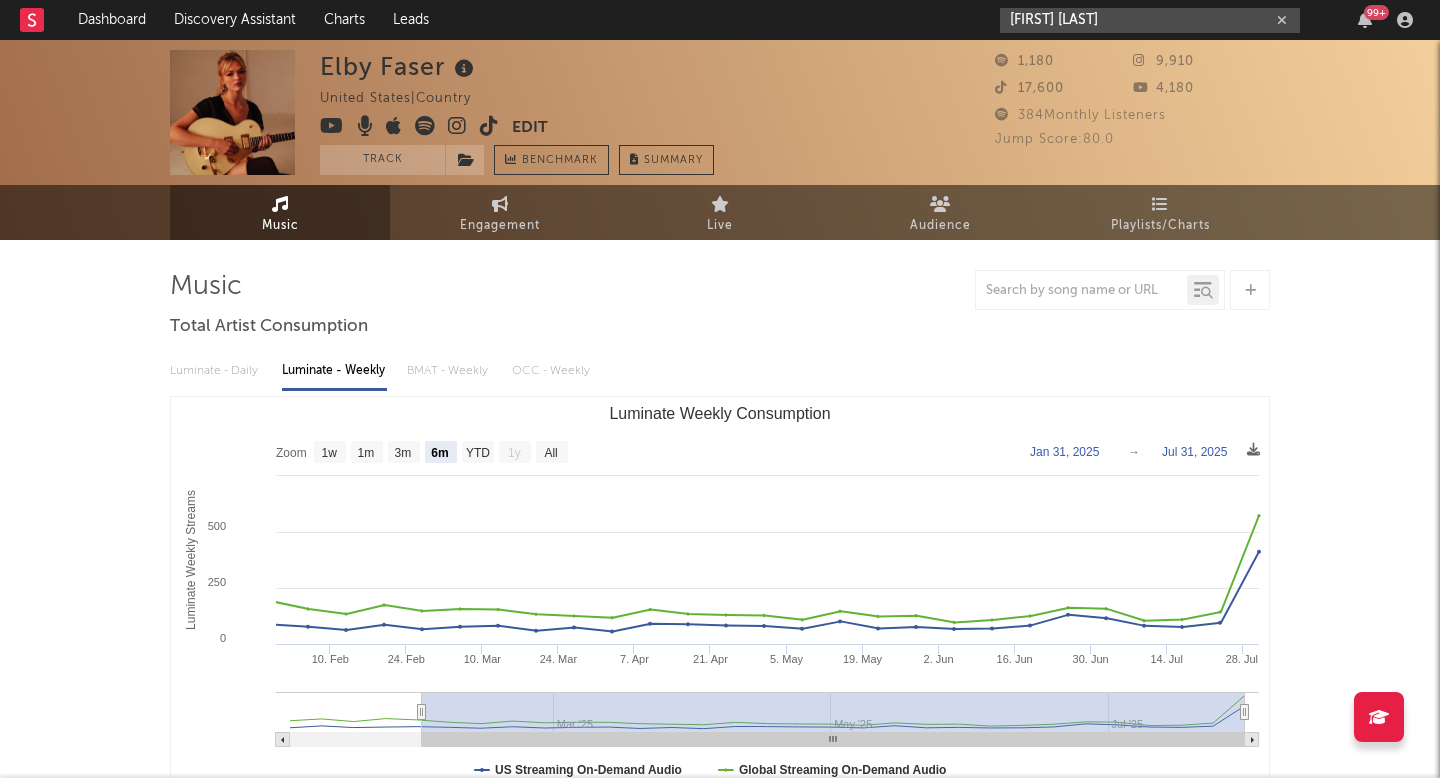 click on "aubory bug" at bounding box center (1150, 20) 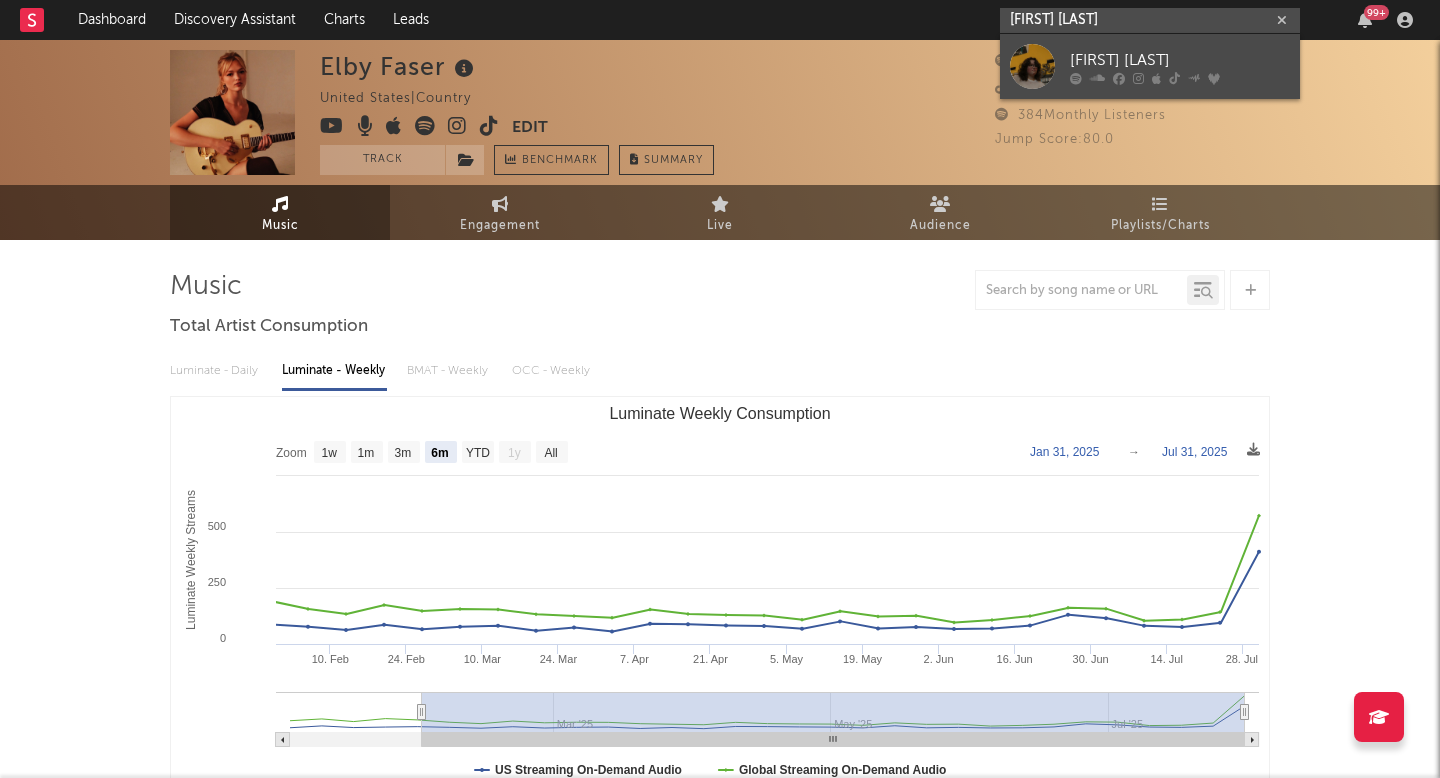 type on "aubory bug" 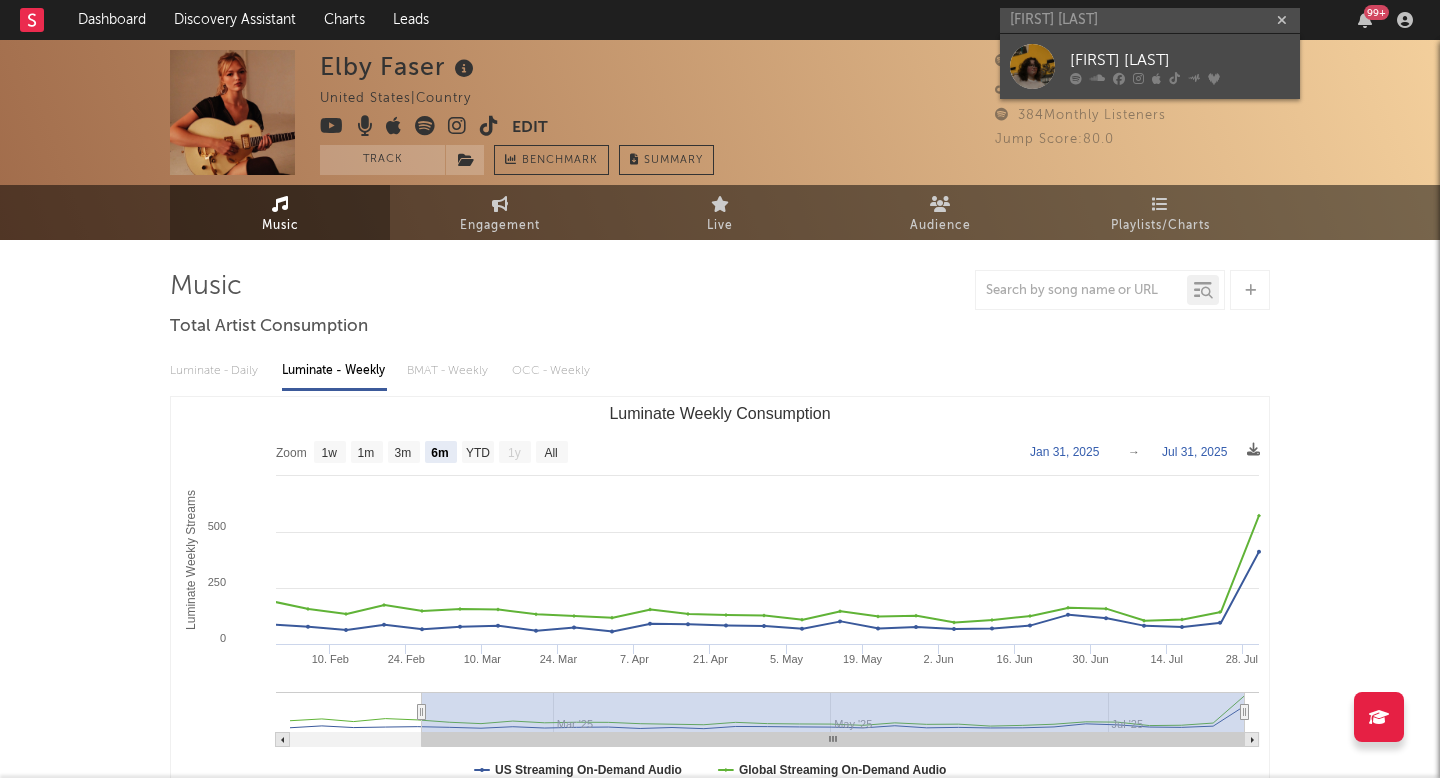 click on "[FIRST] [LAST]" at bounding box center [1180, 60] 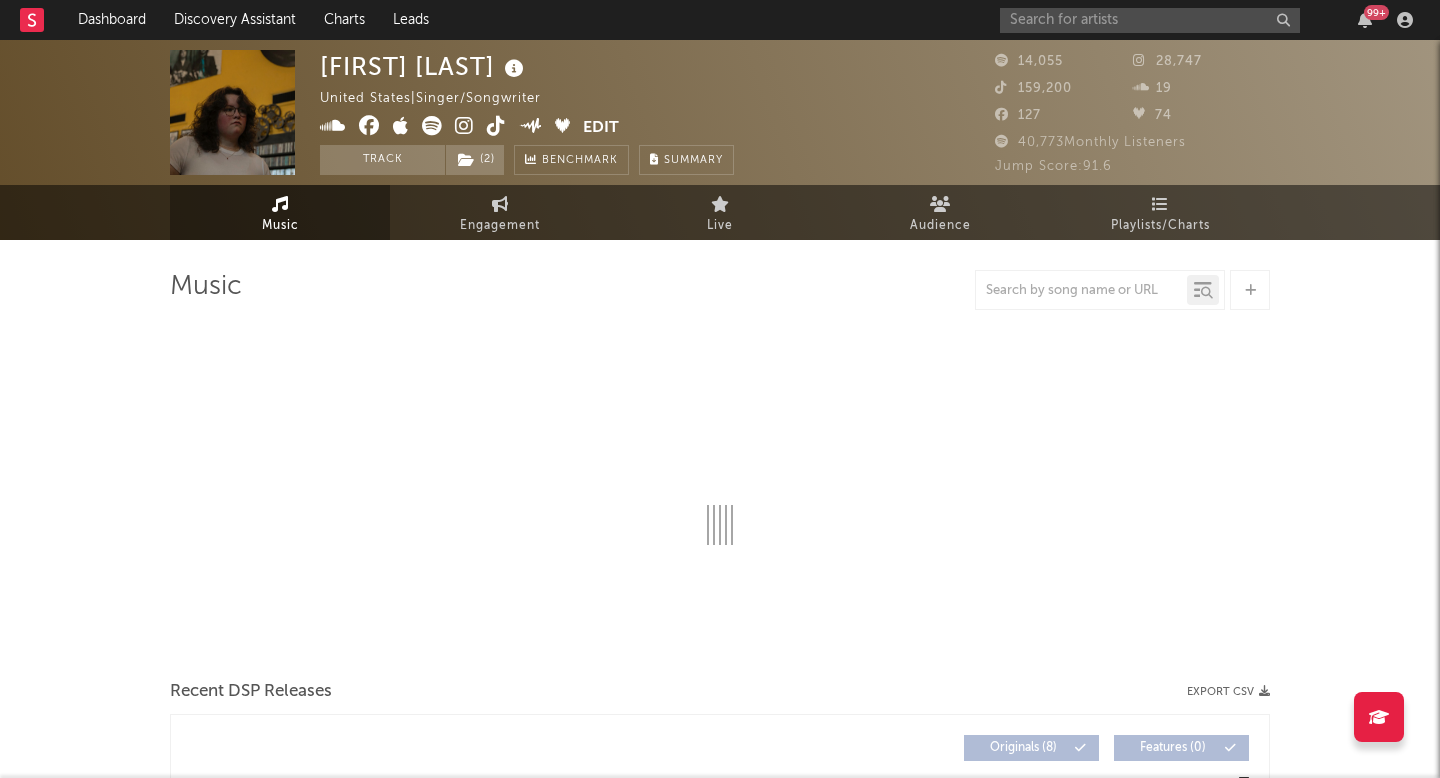 select on "6m" 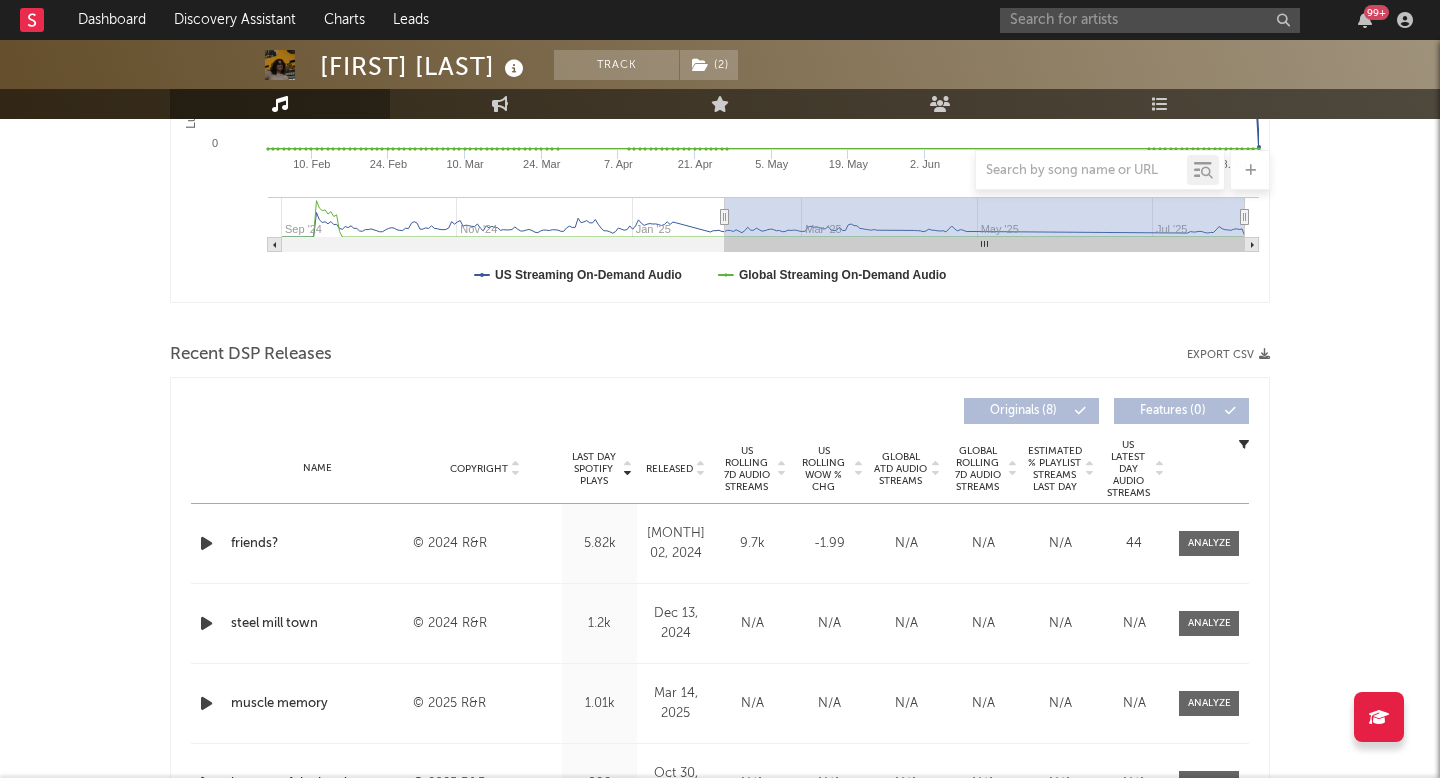 scroll, scrollTop: 0, scrollLeft: 0, axis: both 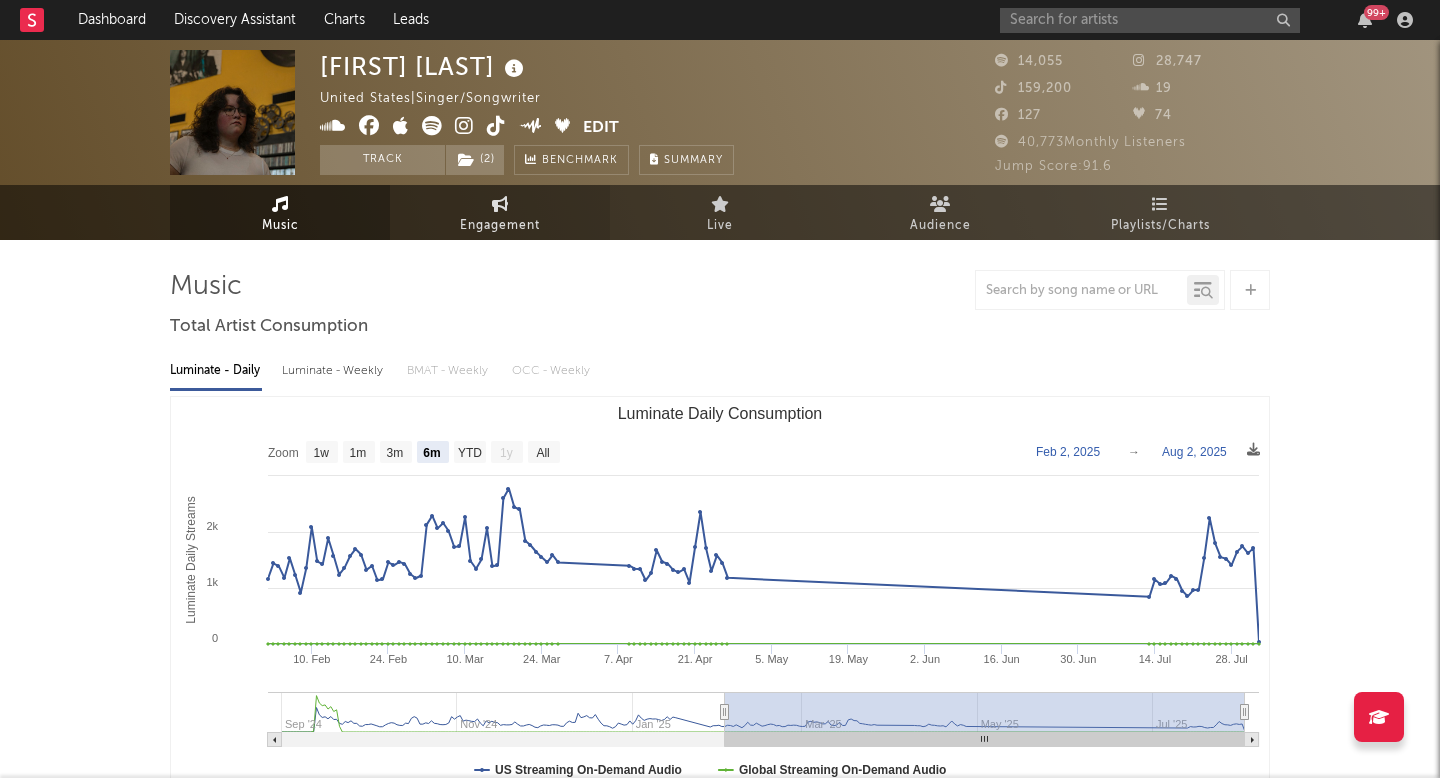 click on "Engagement" at bounding box center (500, 226) 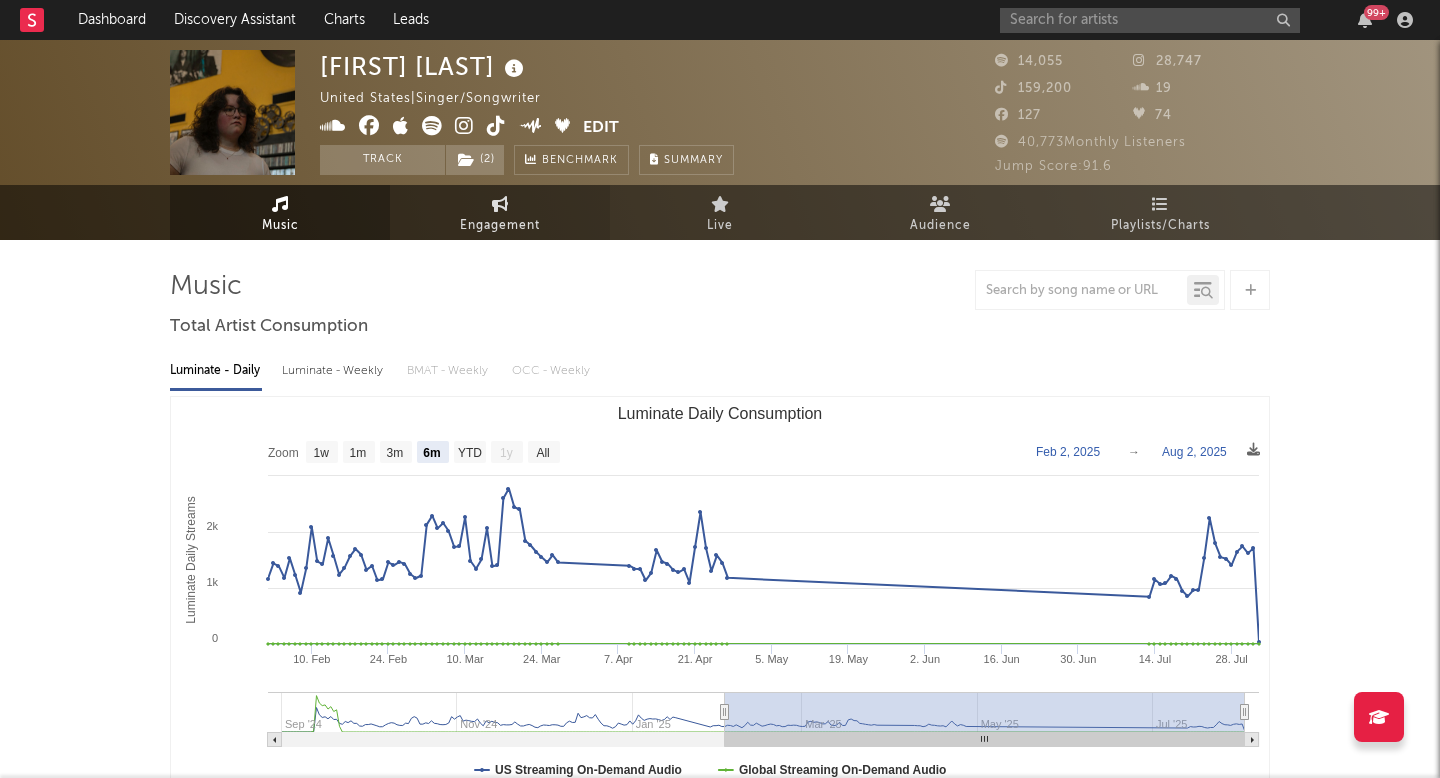 select on "1w" 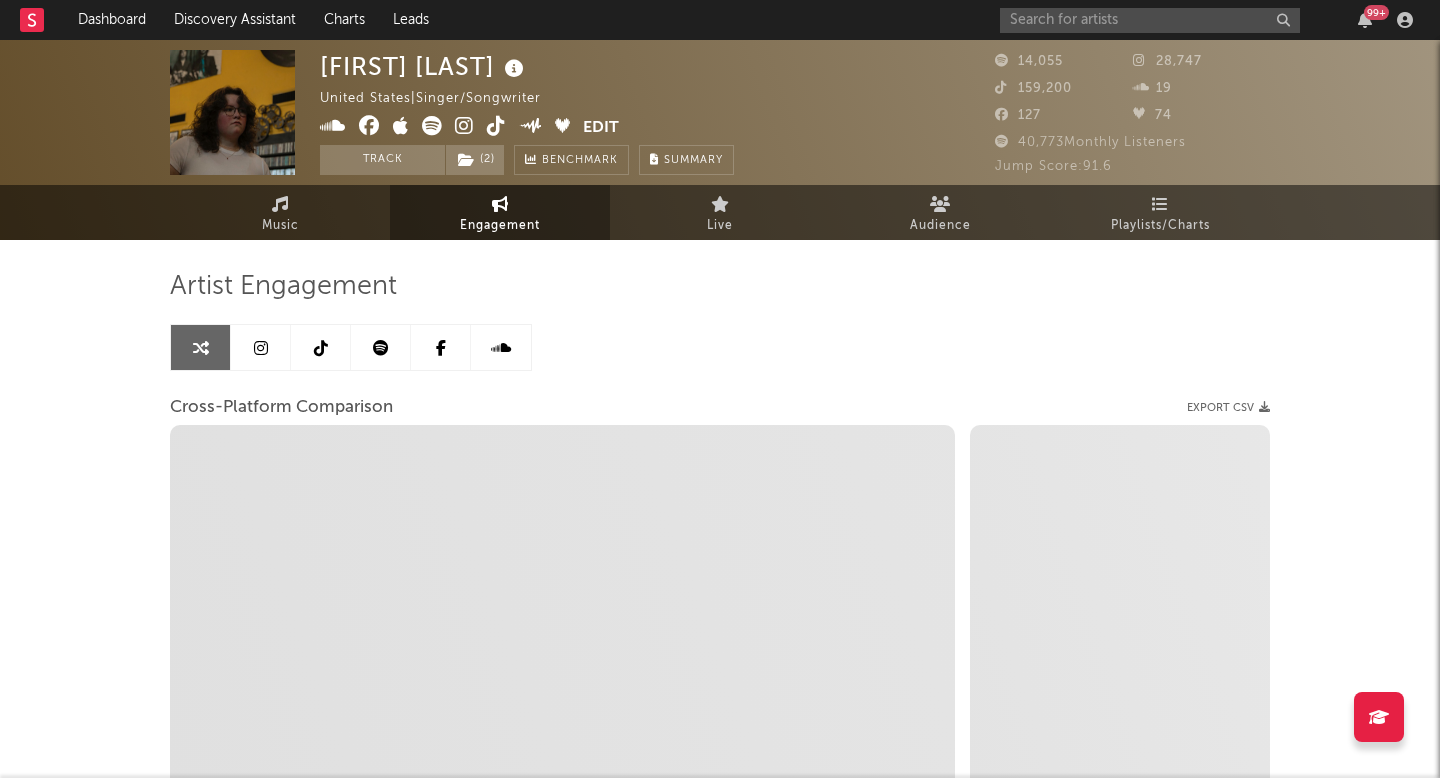 select on "1m" 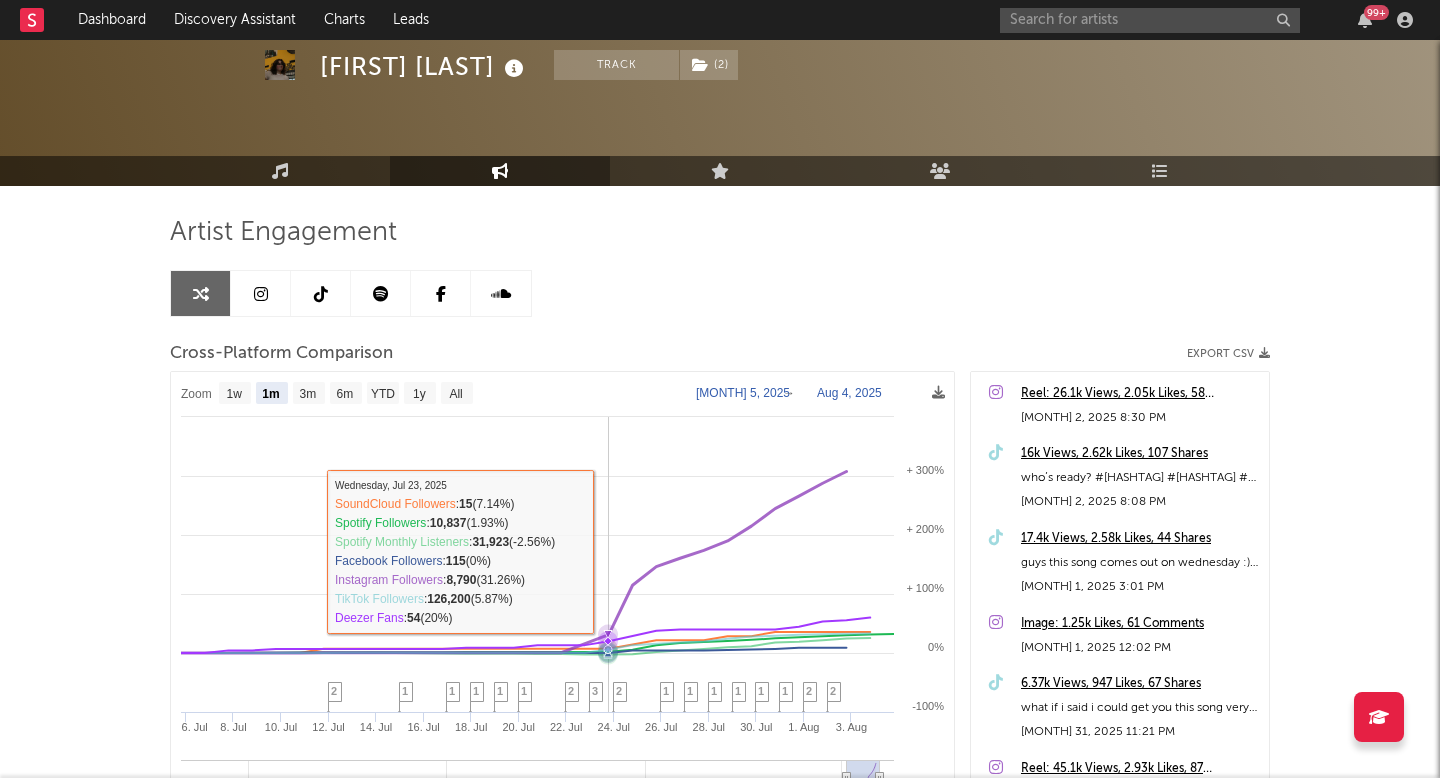 scroll, scrollTop: 104, scrollLeft: 0, axis: vertical 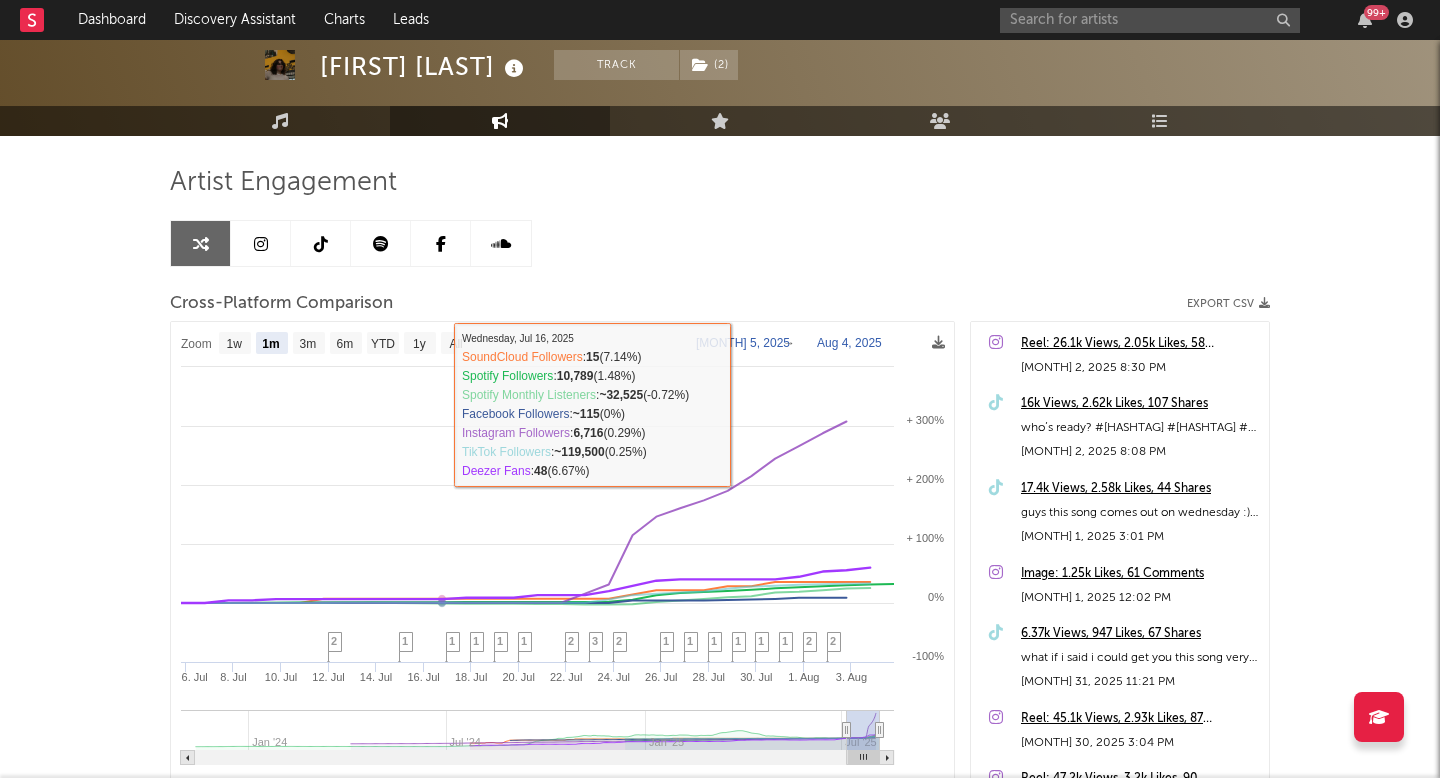 click at bounding box center [321, 244] 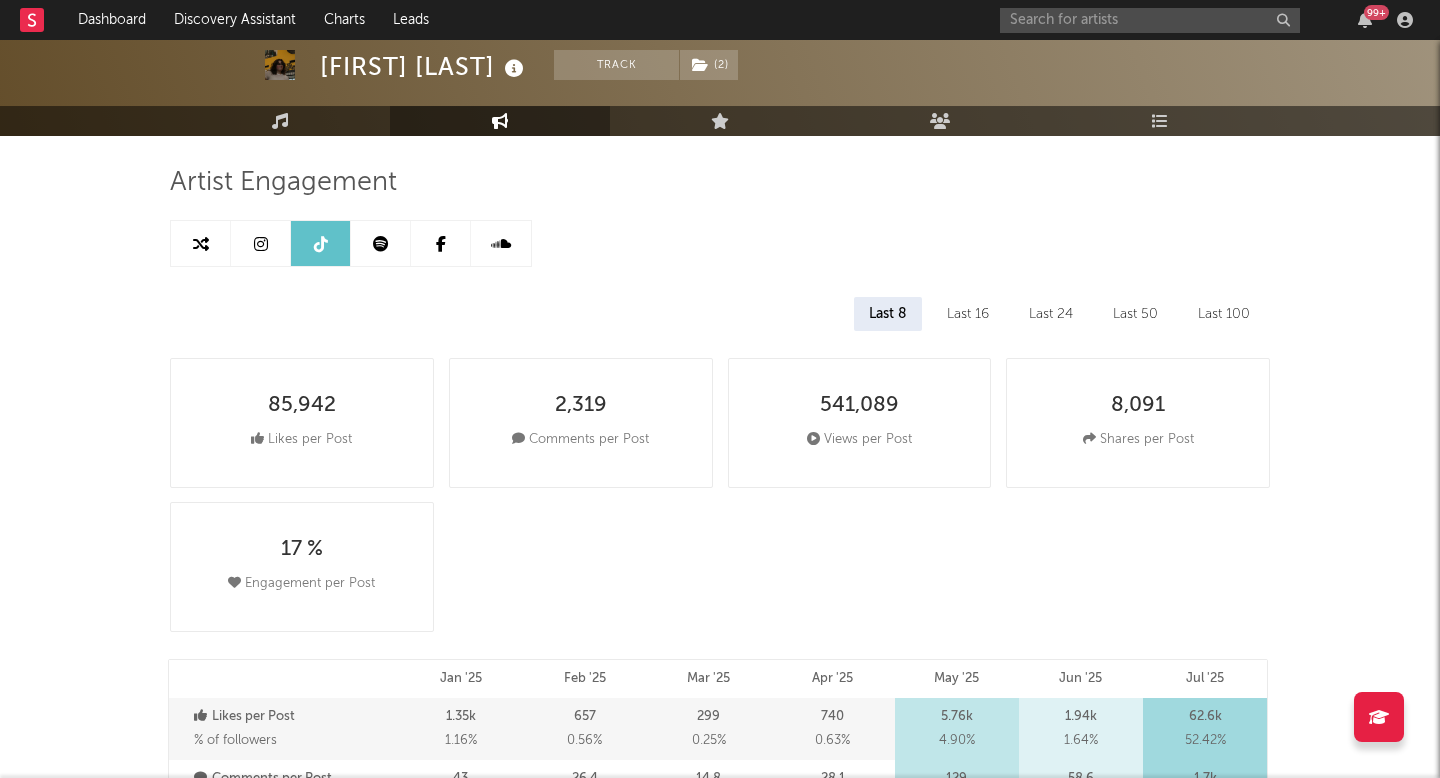 select on "6m" 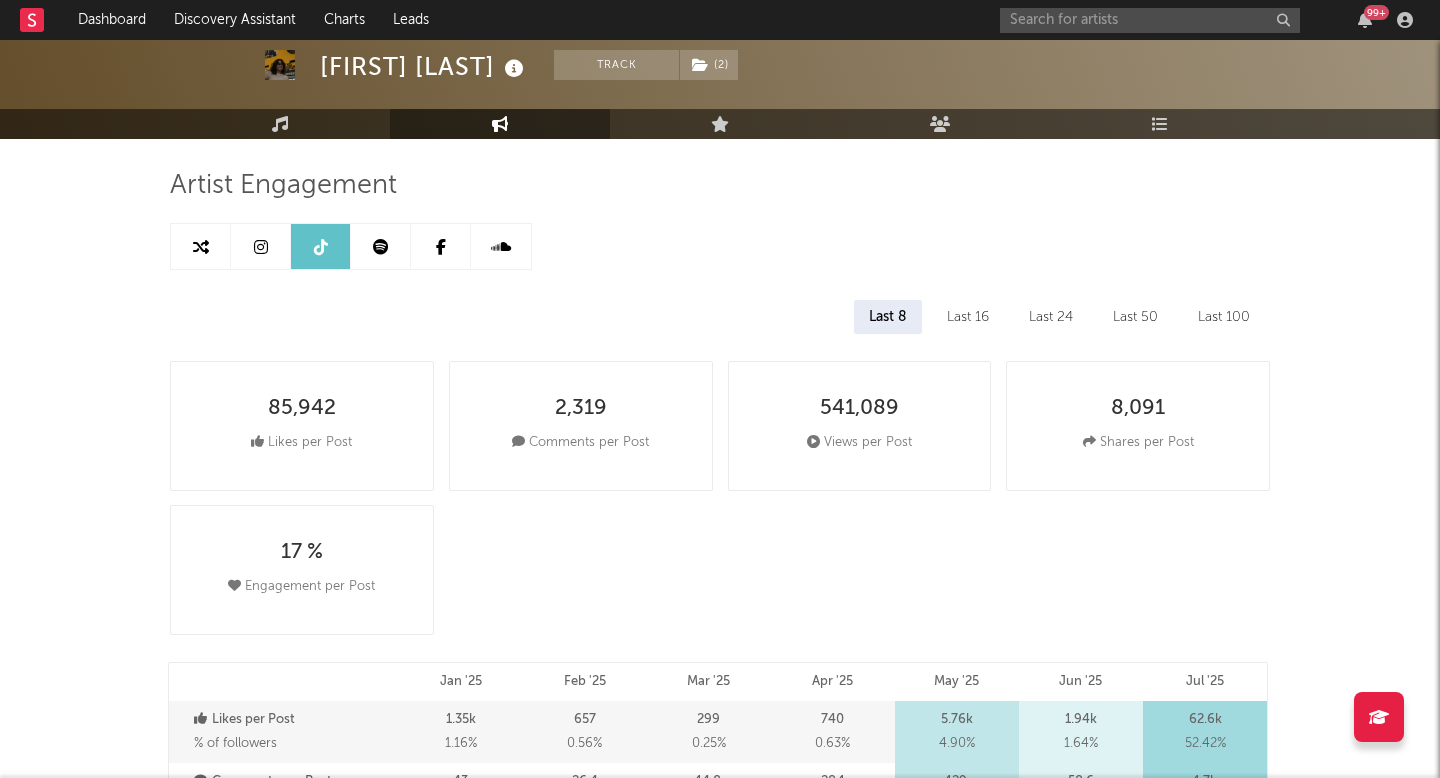 scroll, scrollTop: 0, scrollLeft: 0, axis: both 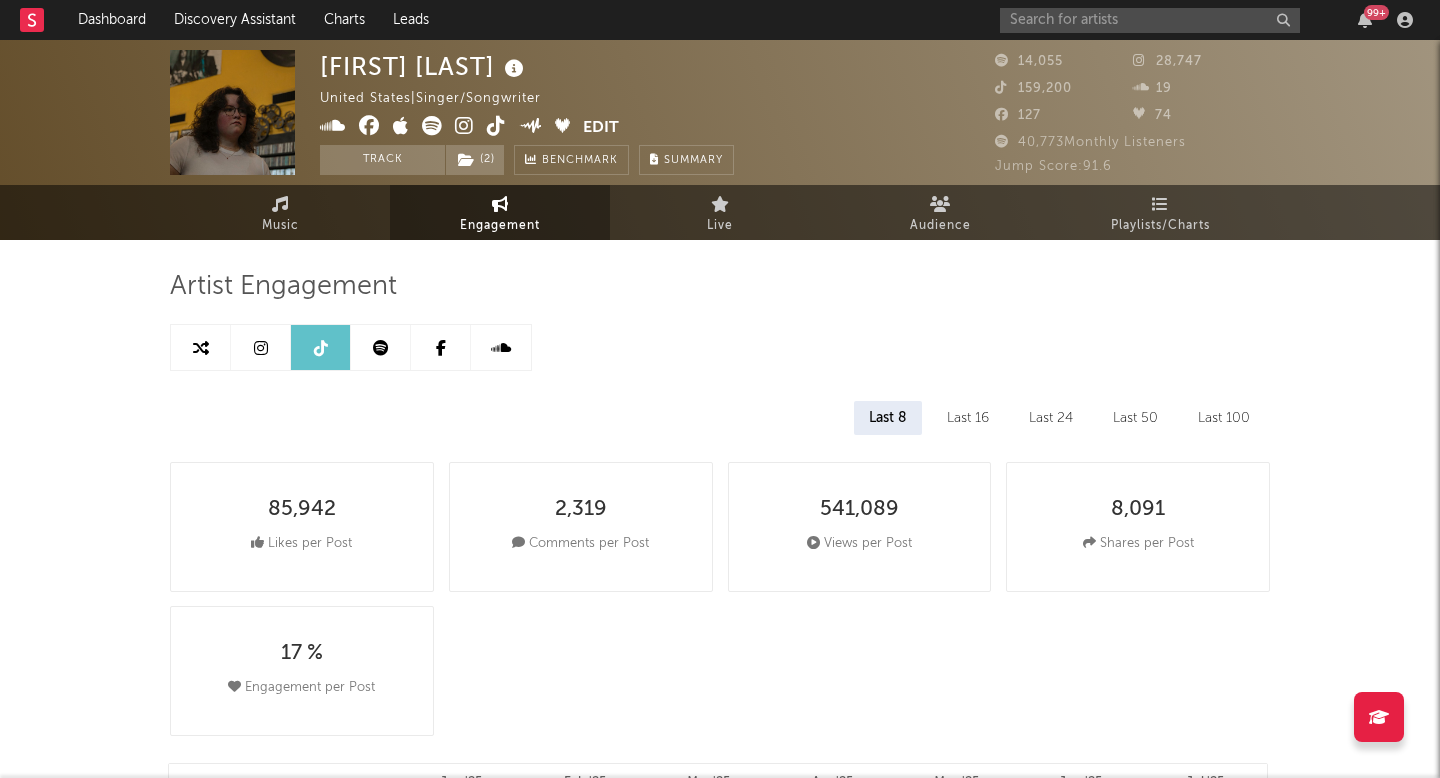 click at bounding box center [381, 347] 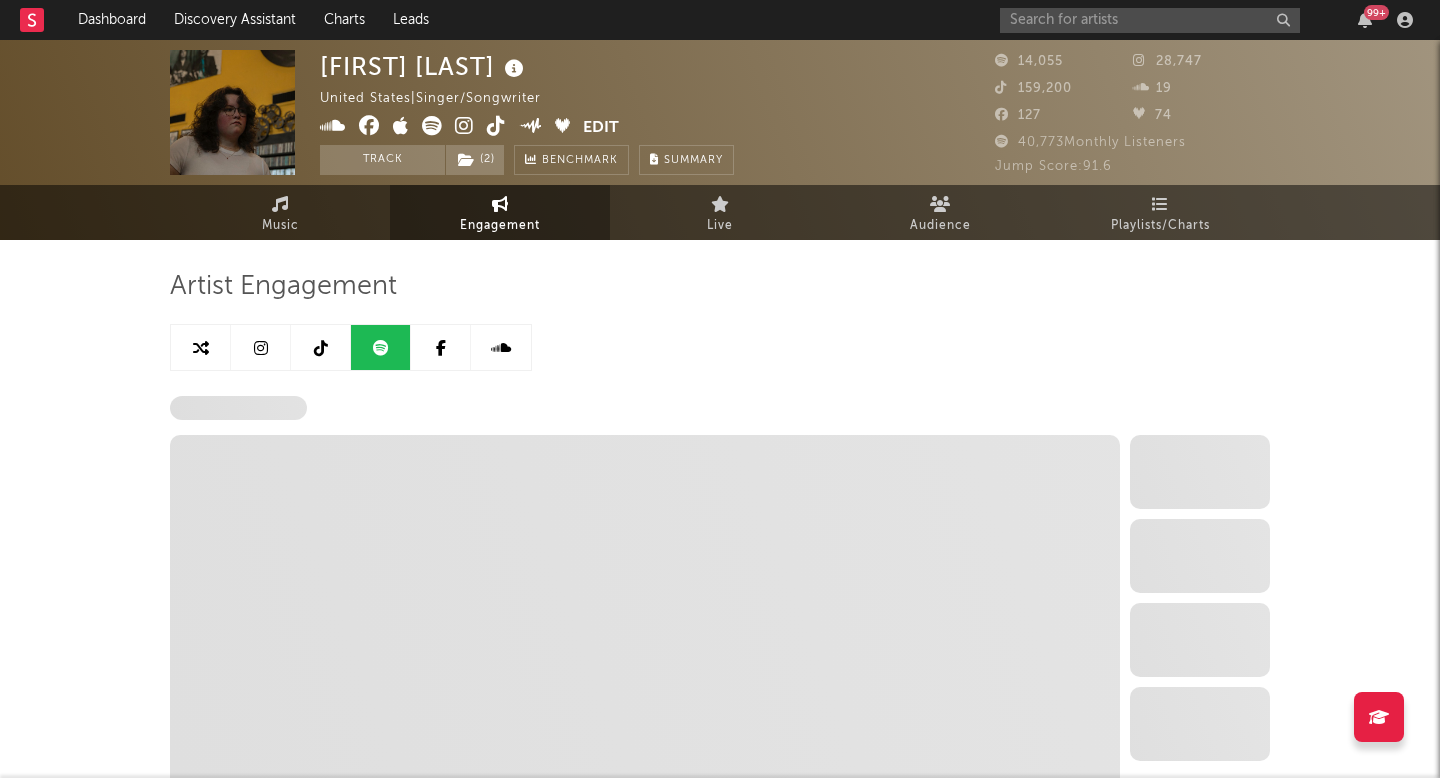 select on "6m" 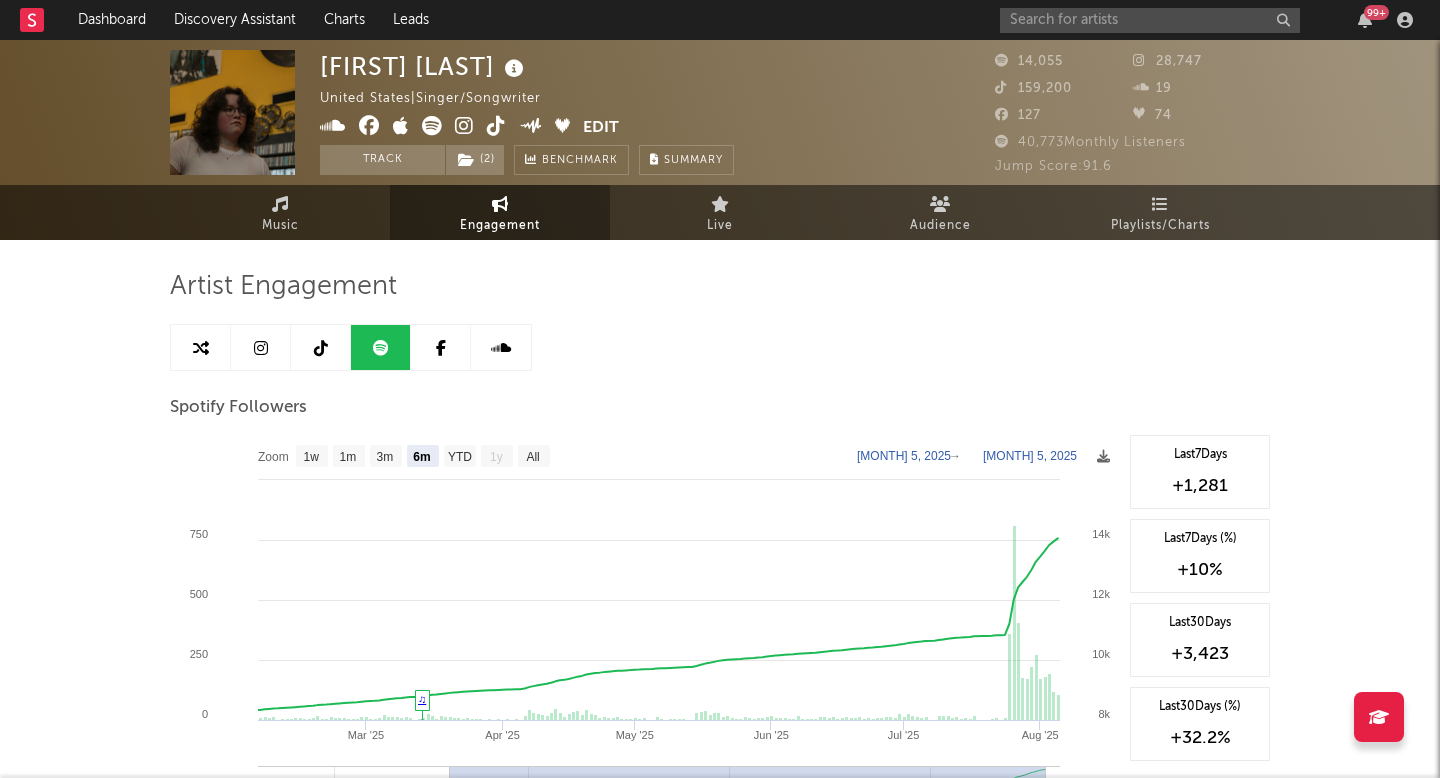 click at bounding box center (321, 347) 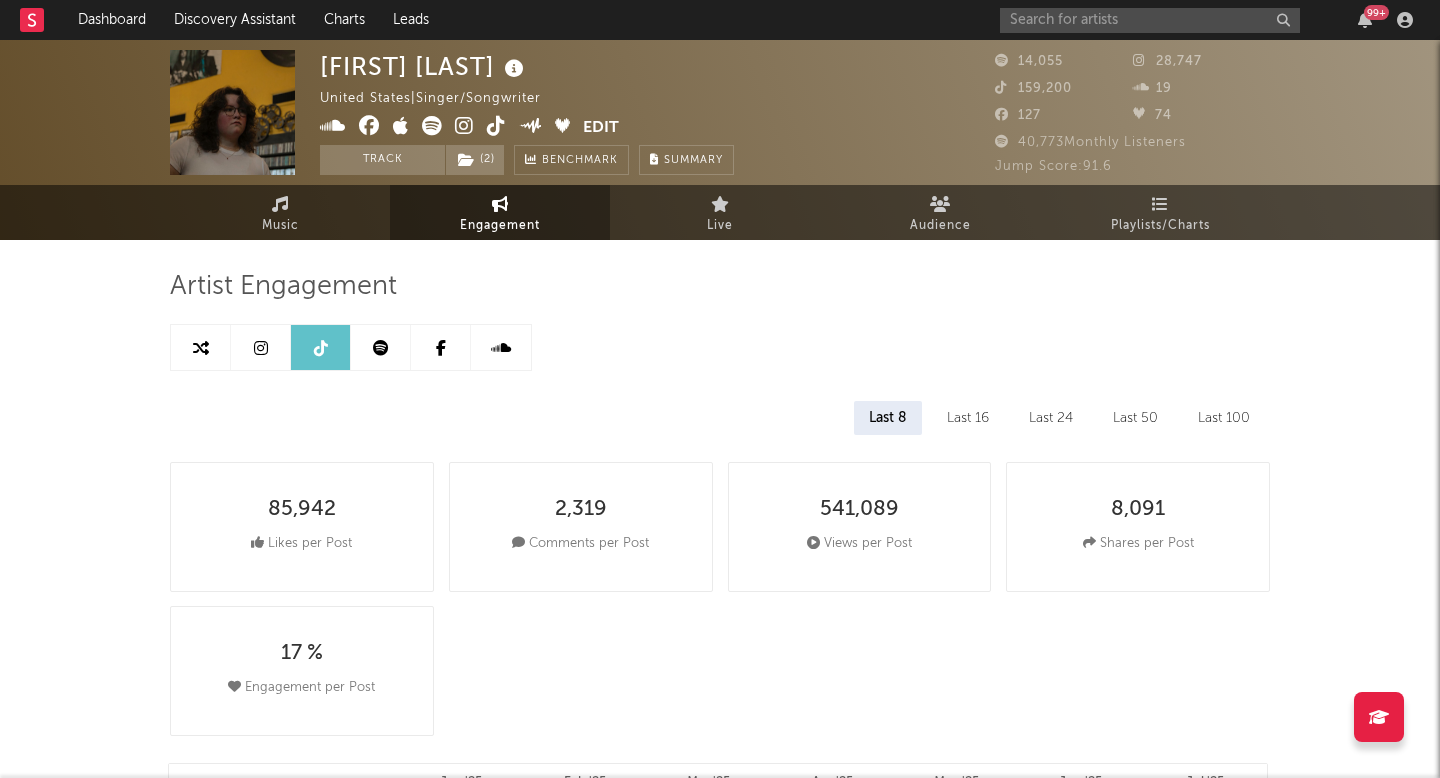 click at bounding box center (261, 347) 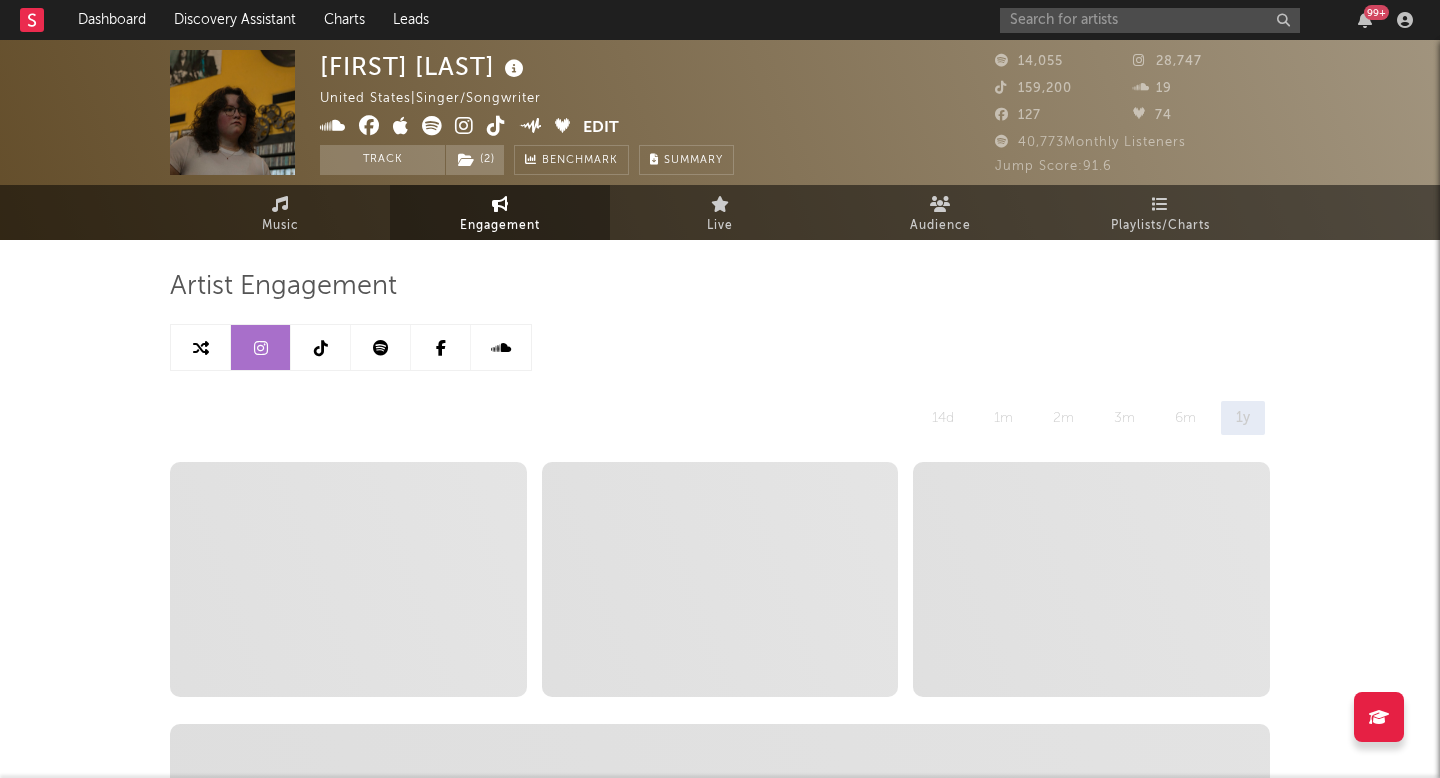 select on "6m" 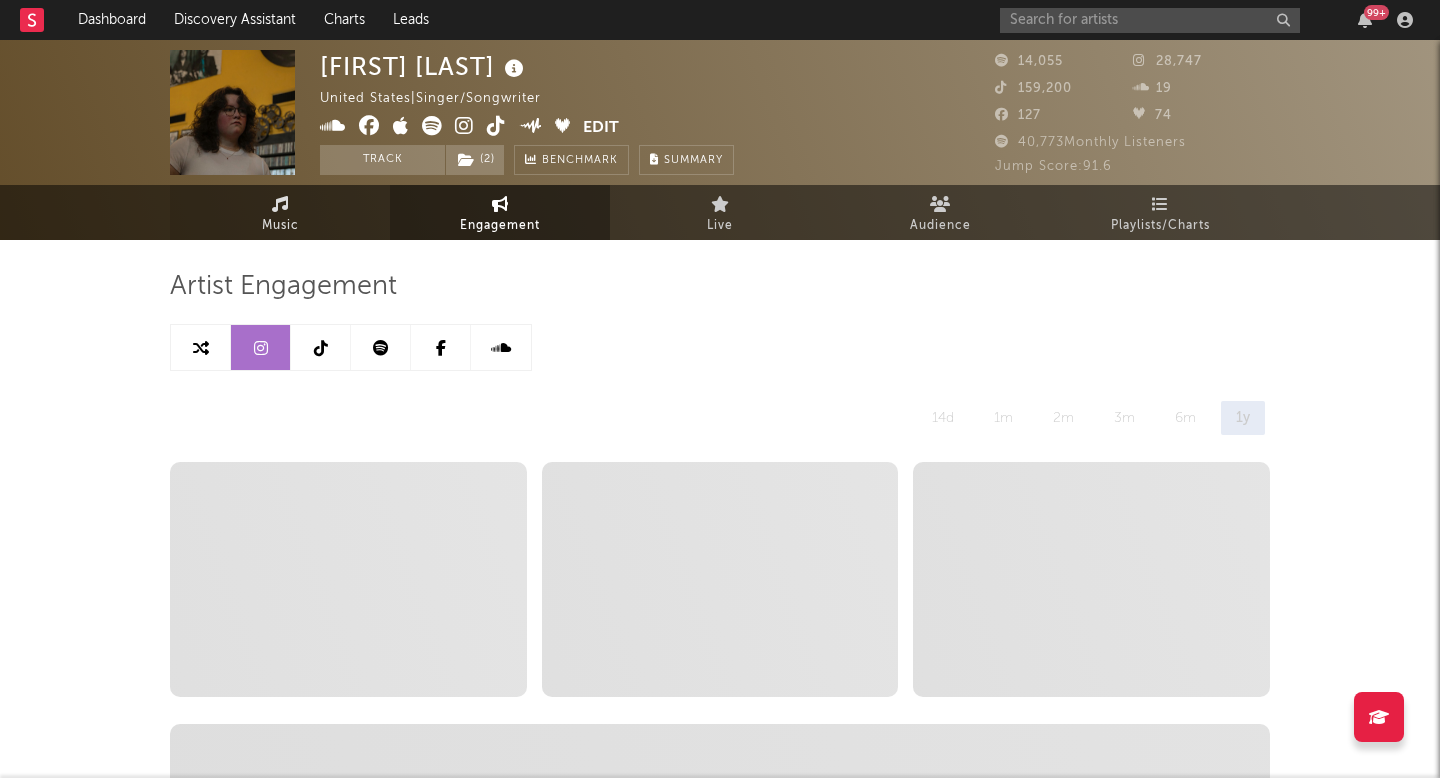 click on "Music" at bounding box center (280, 212) 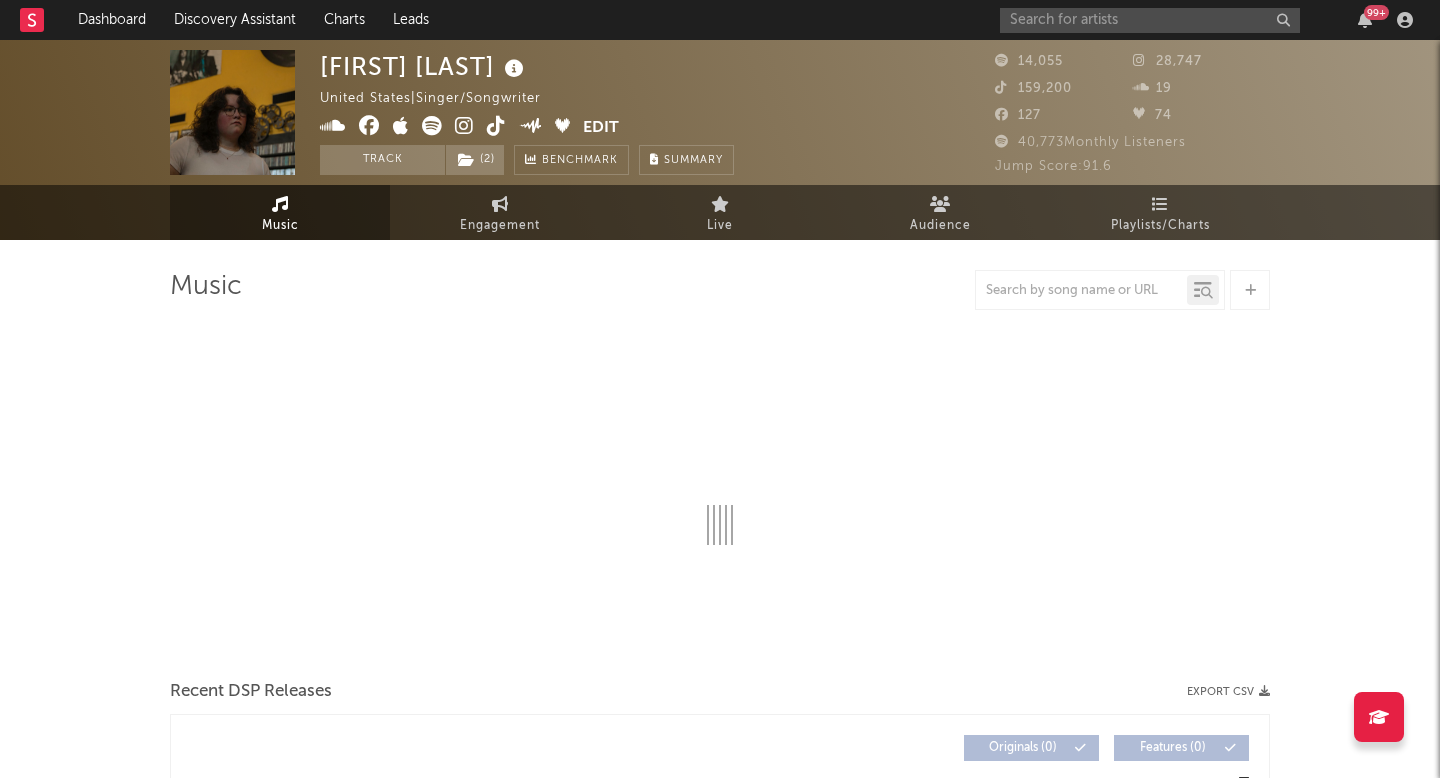 click on "Music" at bounding box center [280, 212] 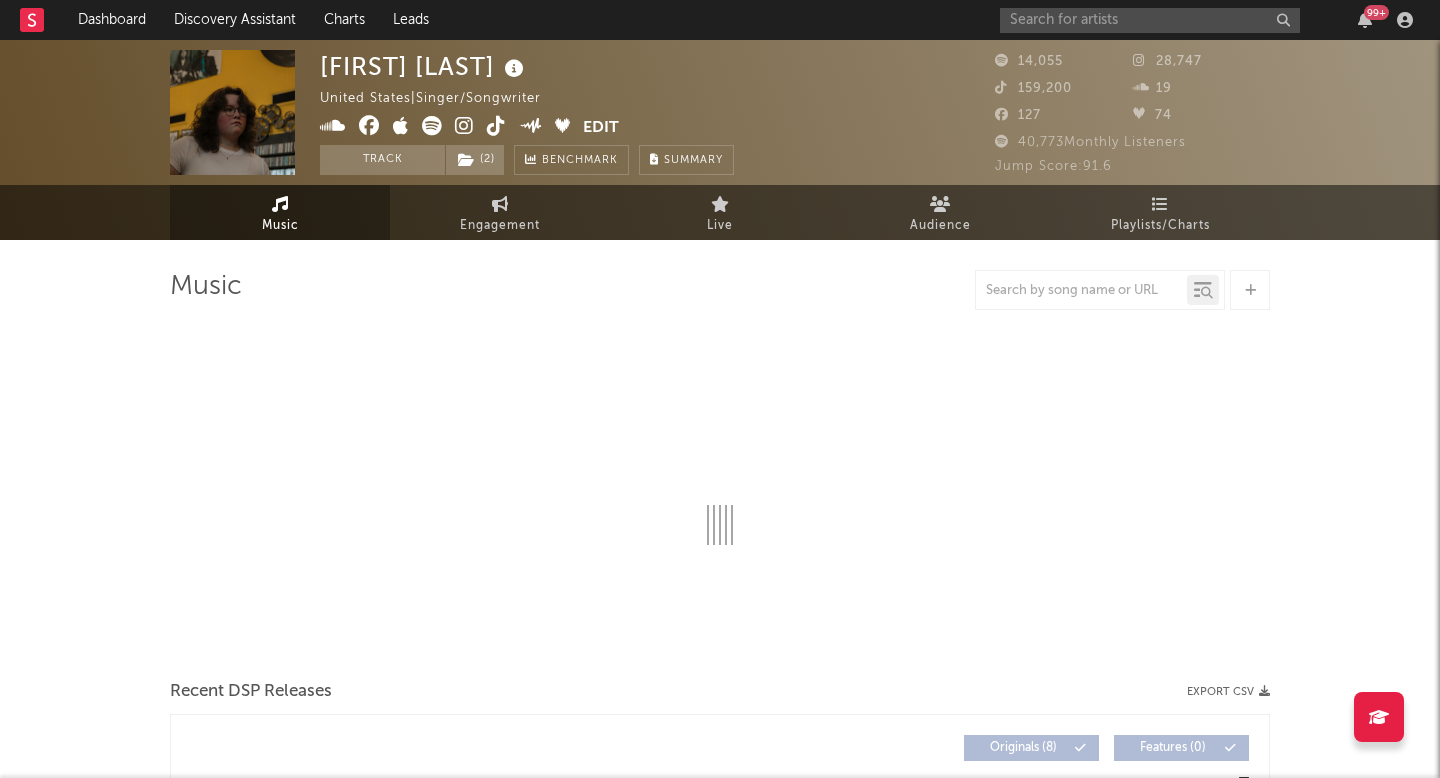 select on "6m" 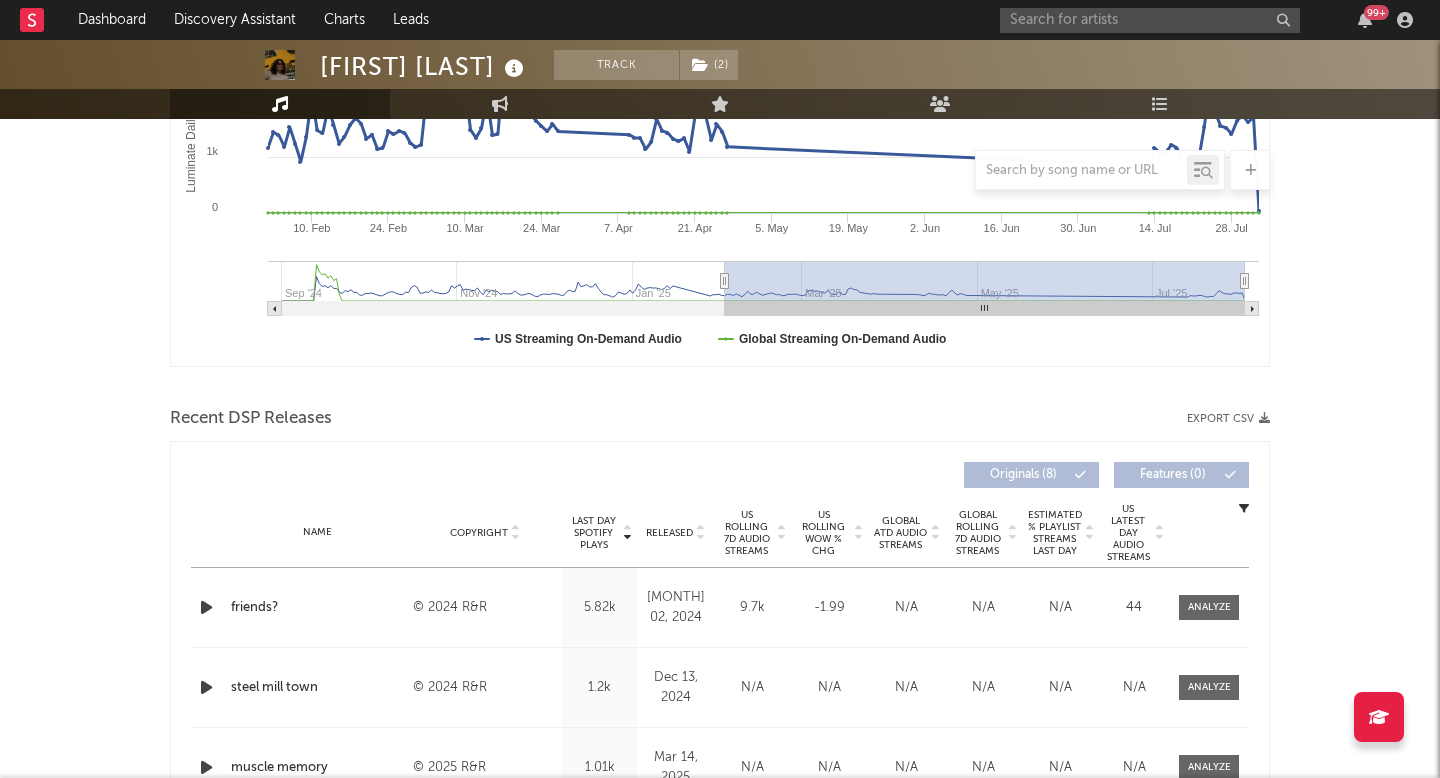 scroll, scrollTop: 433, scrollLeft: 0, axis: vertical 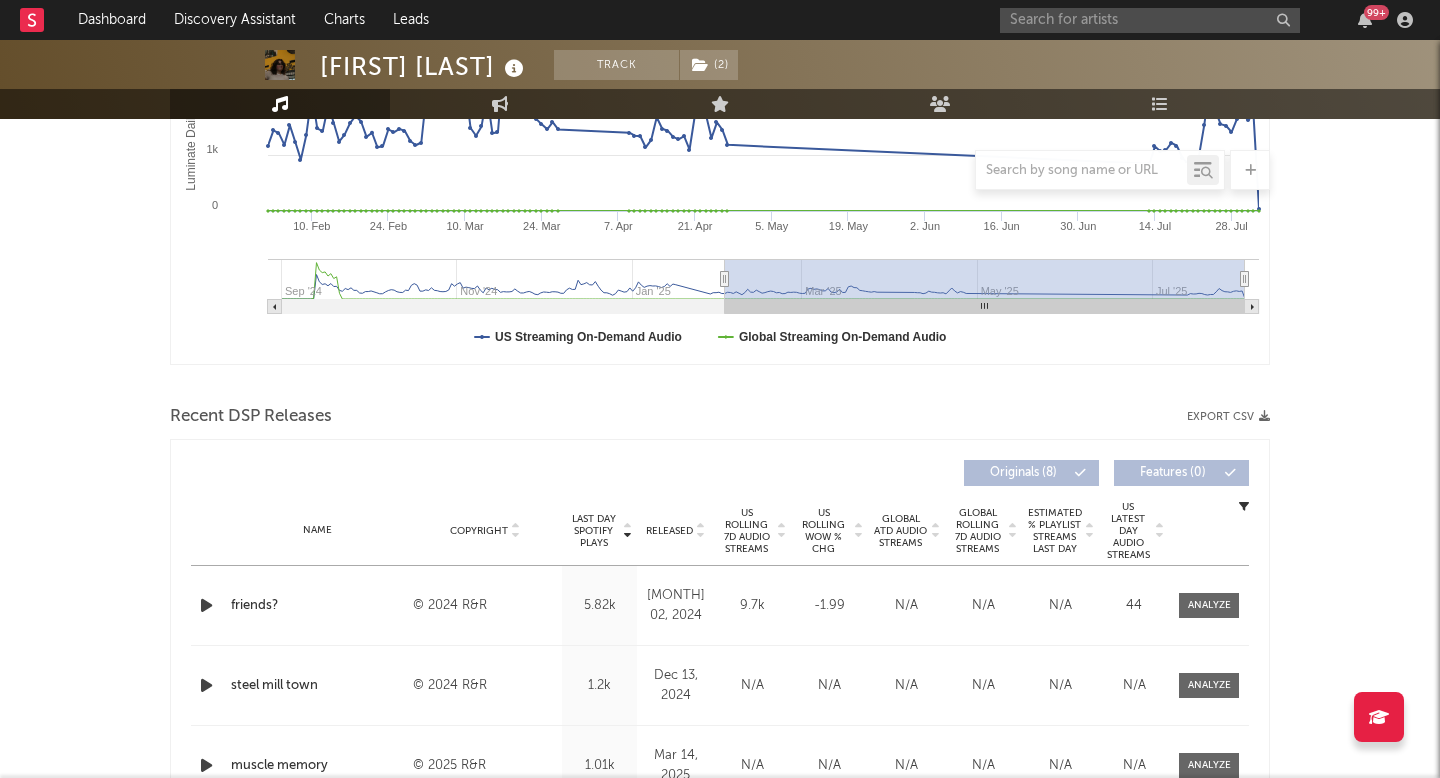 click on "Released" at bounding box center [669, 531] 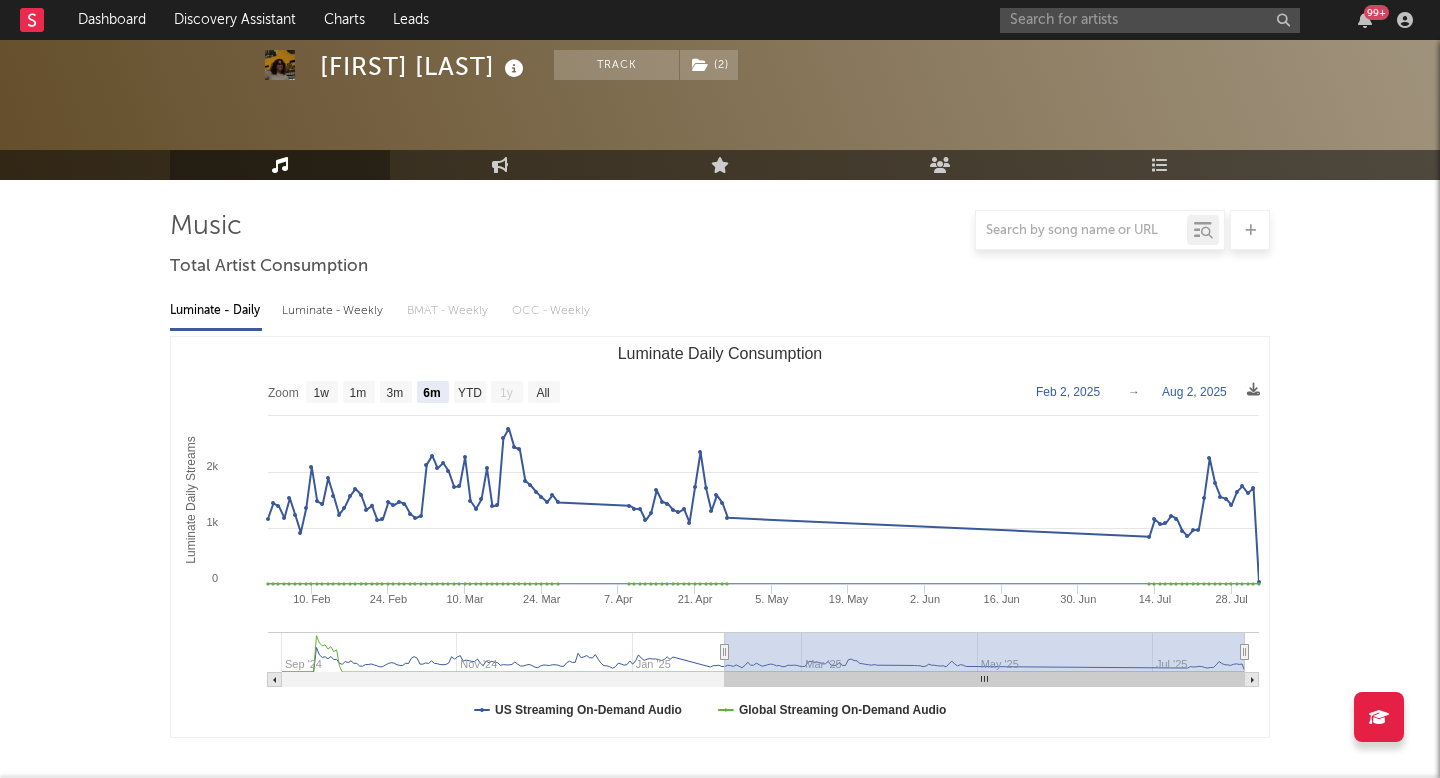 scroll, scrollTop: 0, scrollLeft: 0, axis: both 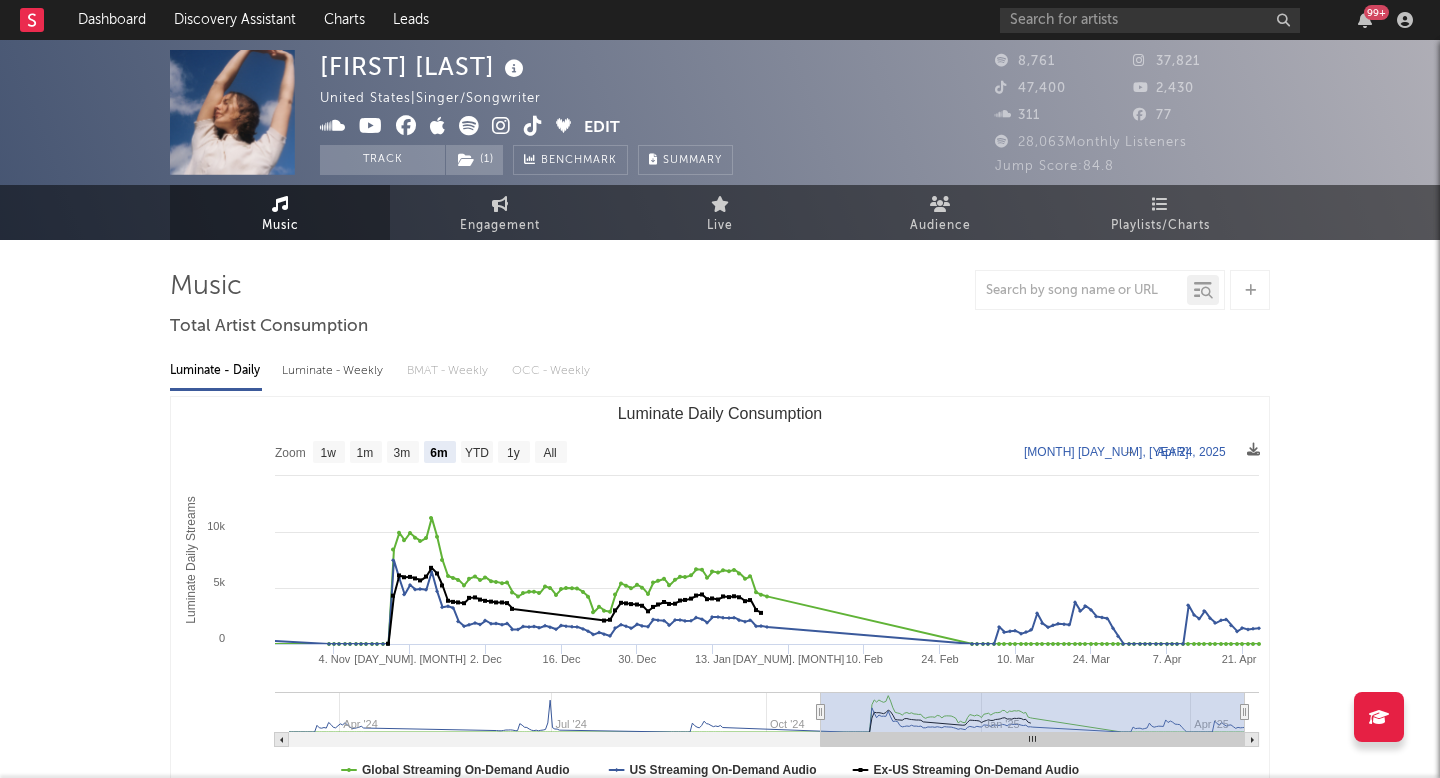 select on "6m" 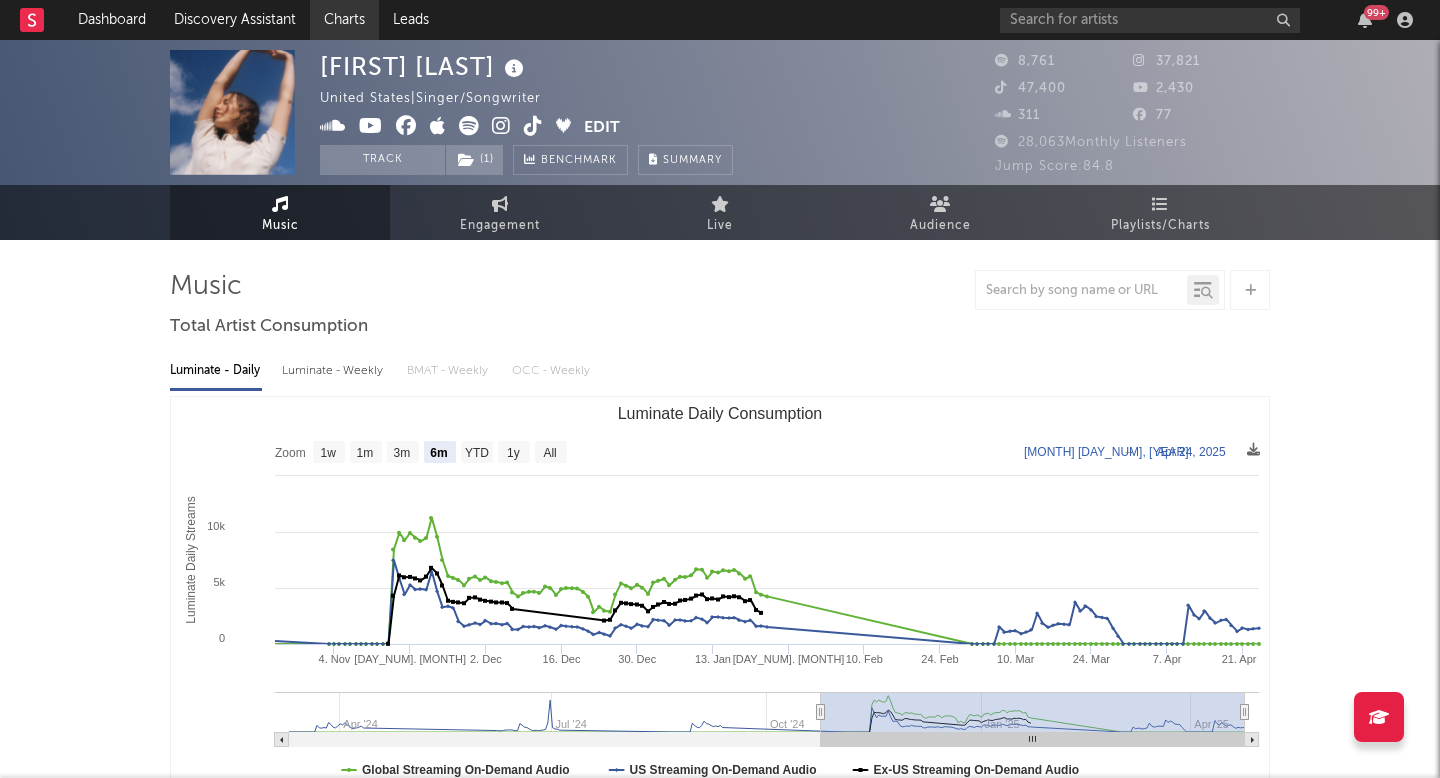 scroll, scrollTop: 0, scrollLeft: 0, axis: both 